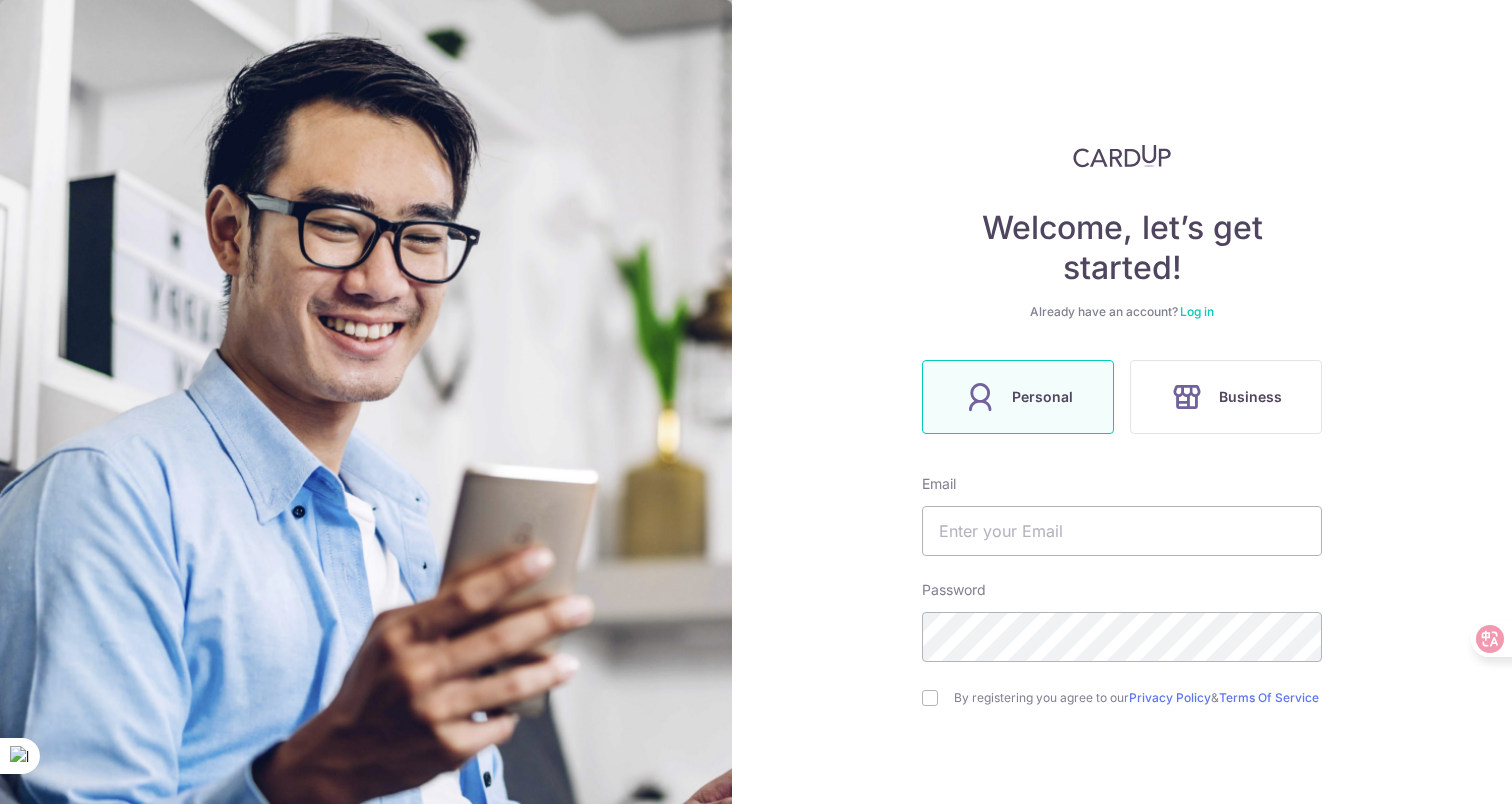 scroll, scrollTop: 0, scrollLeft: 0, axis: both 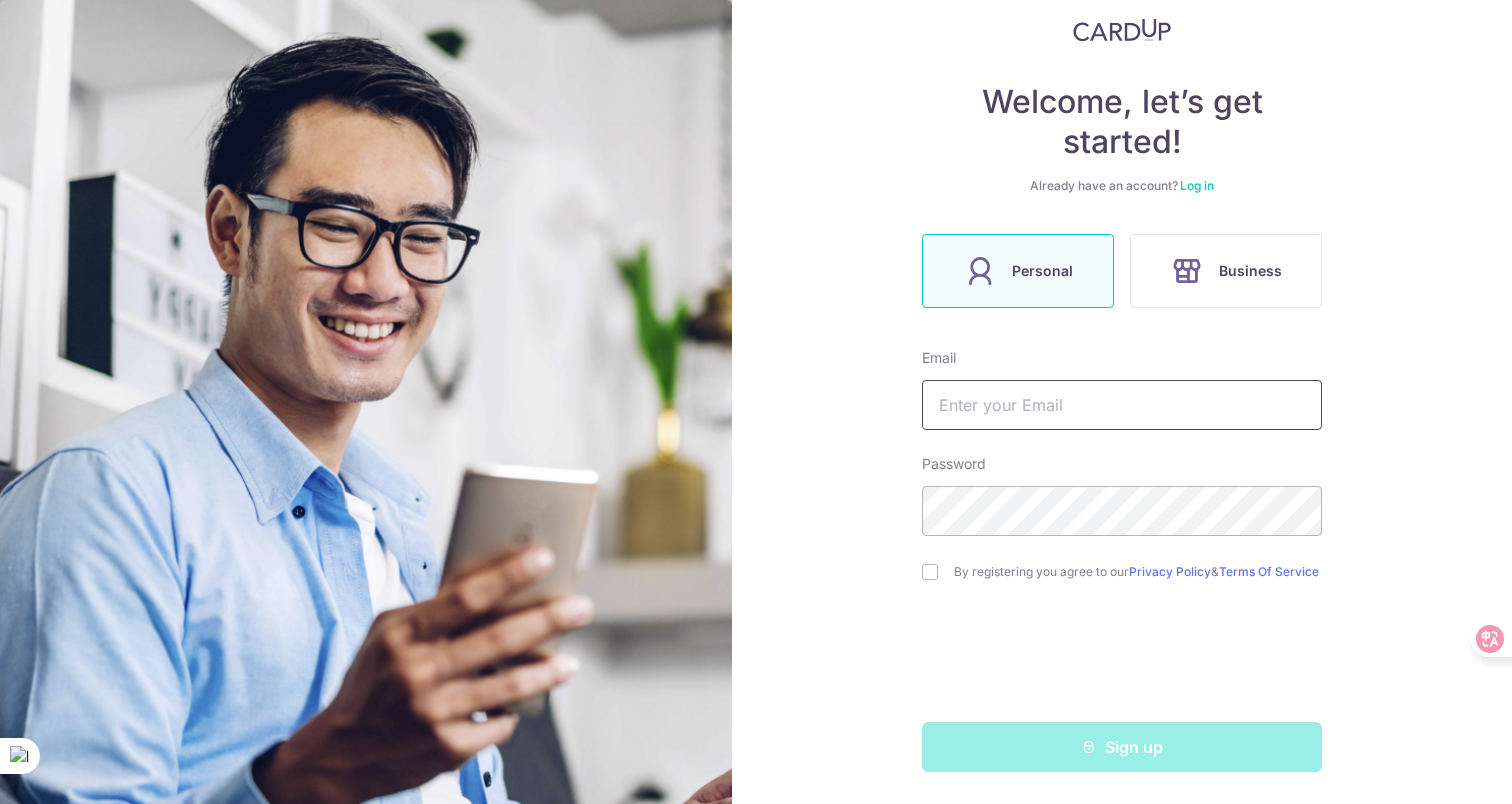 click at bounding box center (1122, 405) 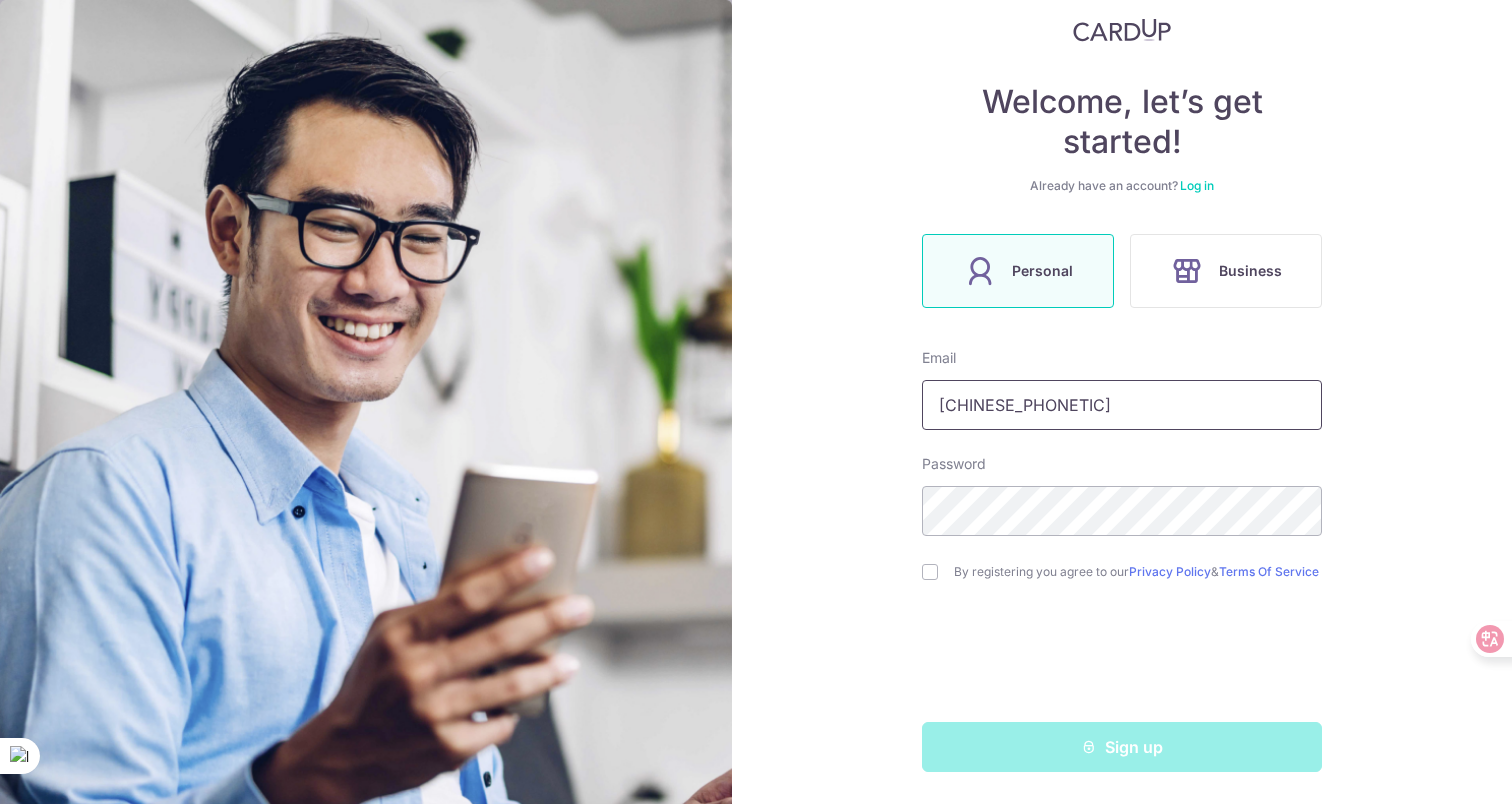 type on "[CHINESE_PHONETIC]" 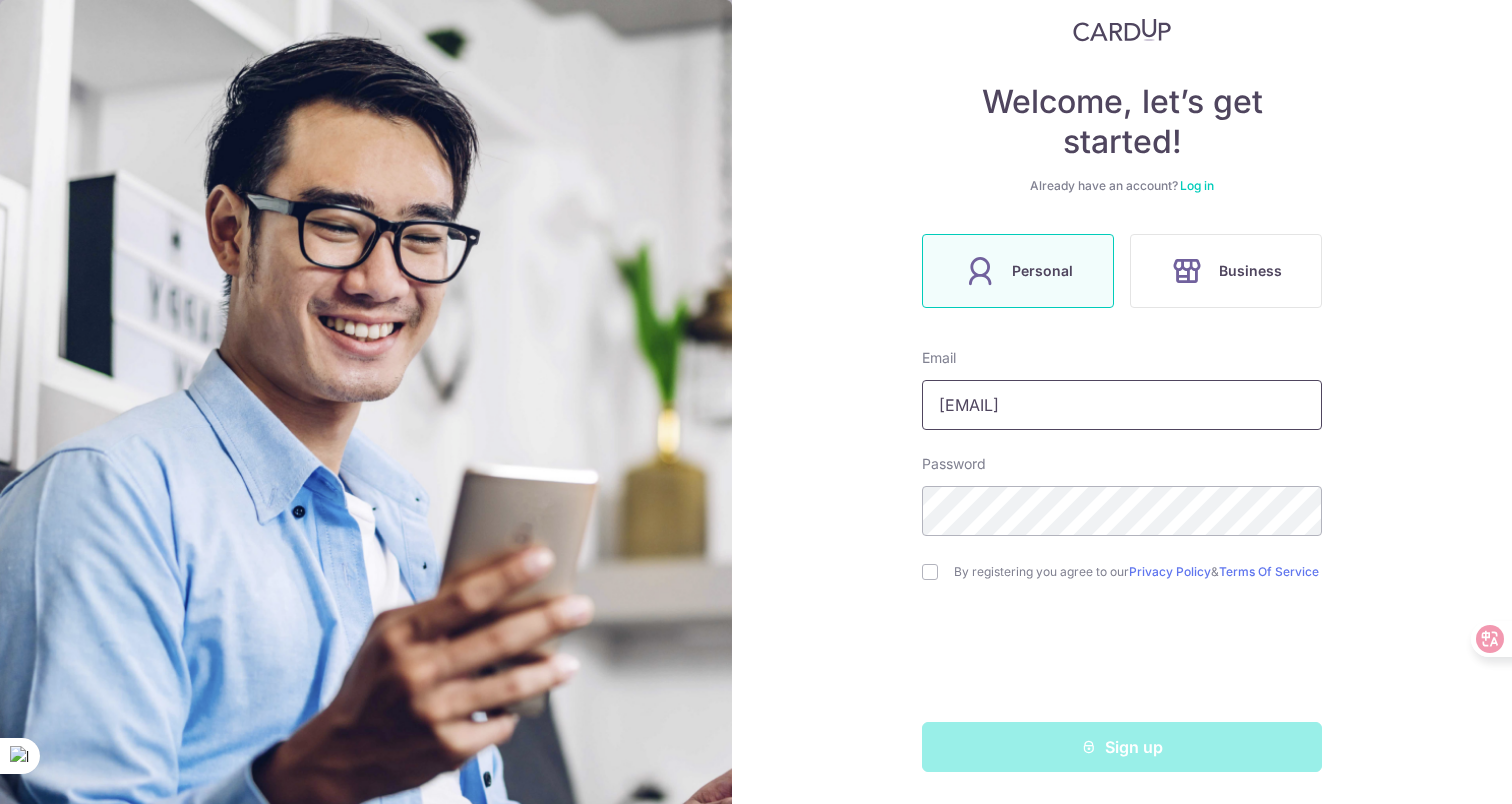 type on "[EMAIL]" 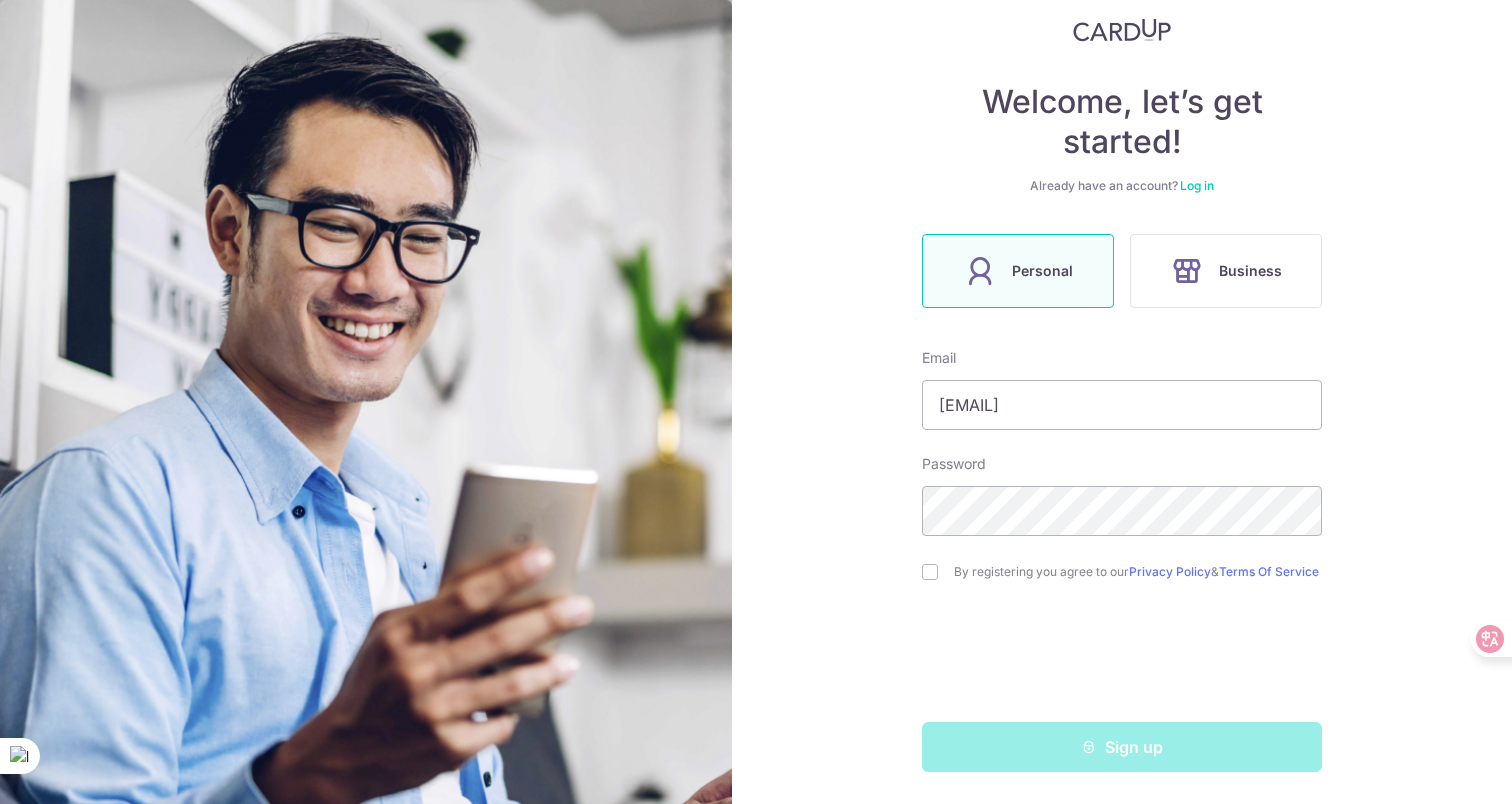 drag, startPoint x: 836, startPoint y: 445, endPoint x: 862, endPoint y: 444, distance: 26.019224 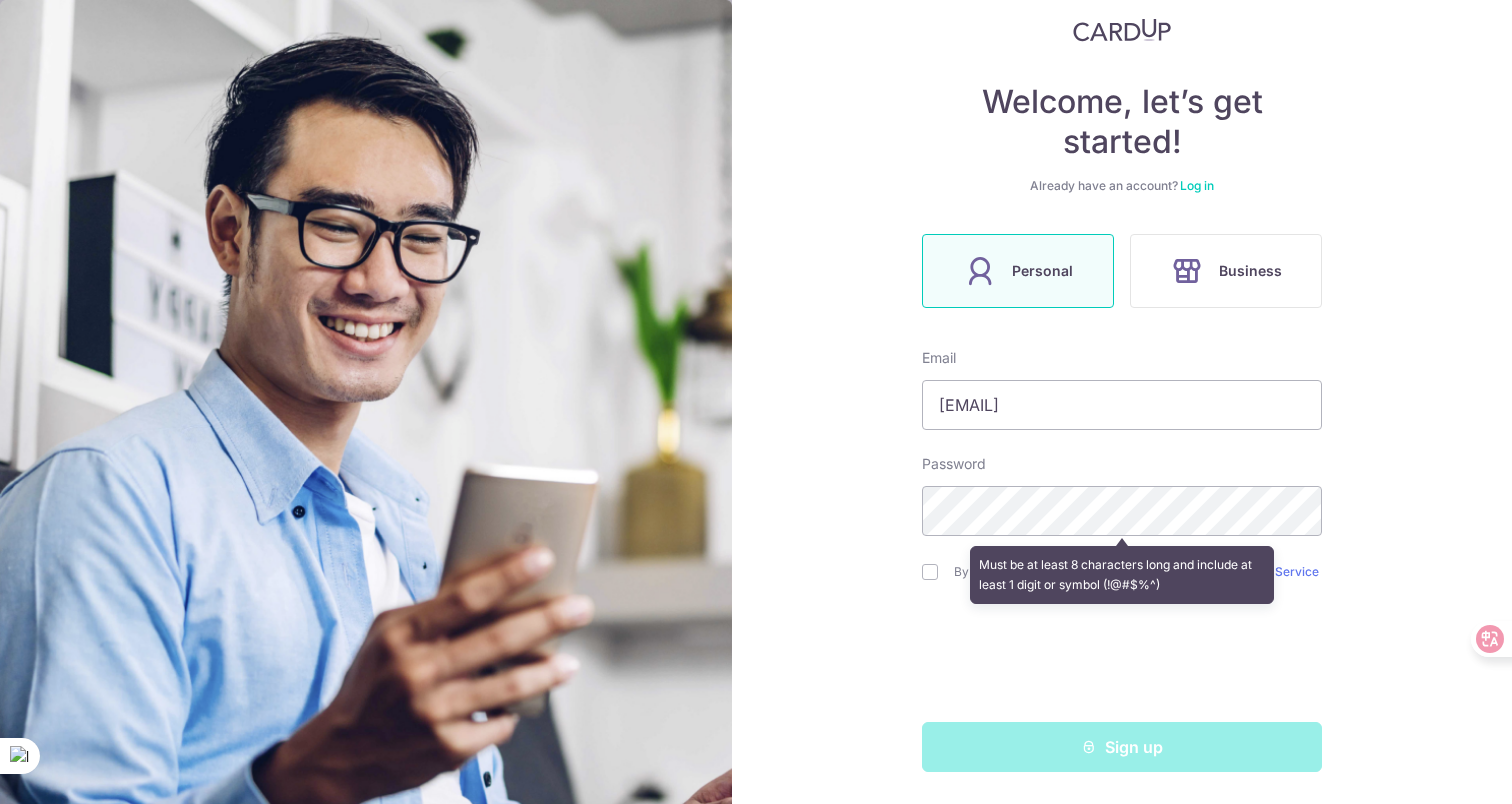 click on "Welcome, let’s get started!
Already have an account?  Log in
Personal
Business
Email
[EMAIL]
Password
Must be at least 8 characters long and include at least 1 digit or symbol (!@#$%^)
By registering you agree to our
Privacy Policy
&  Terms Of Service
Sign up" at bounding box center [1122, 402] 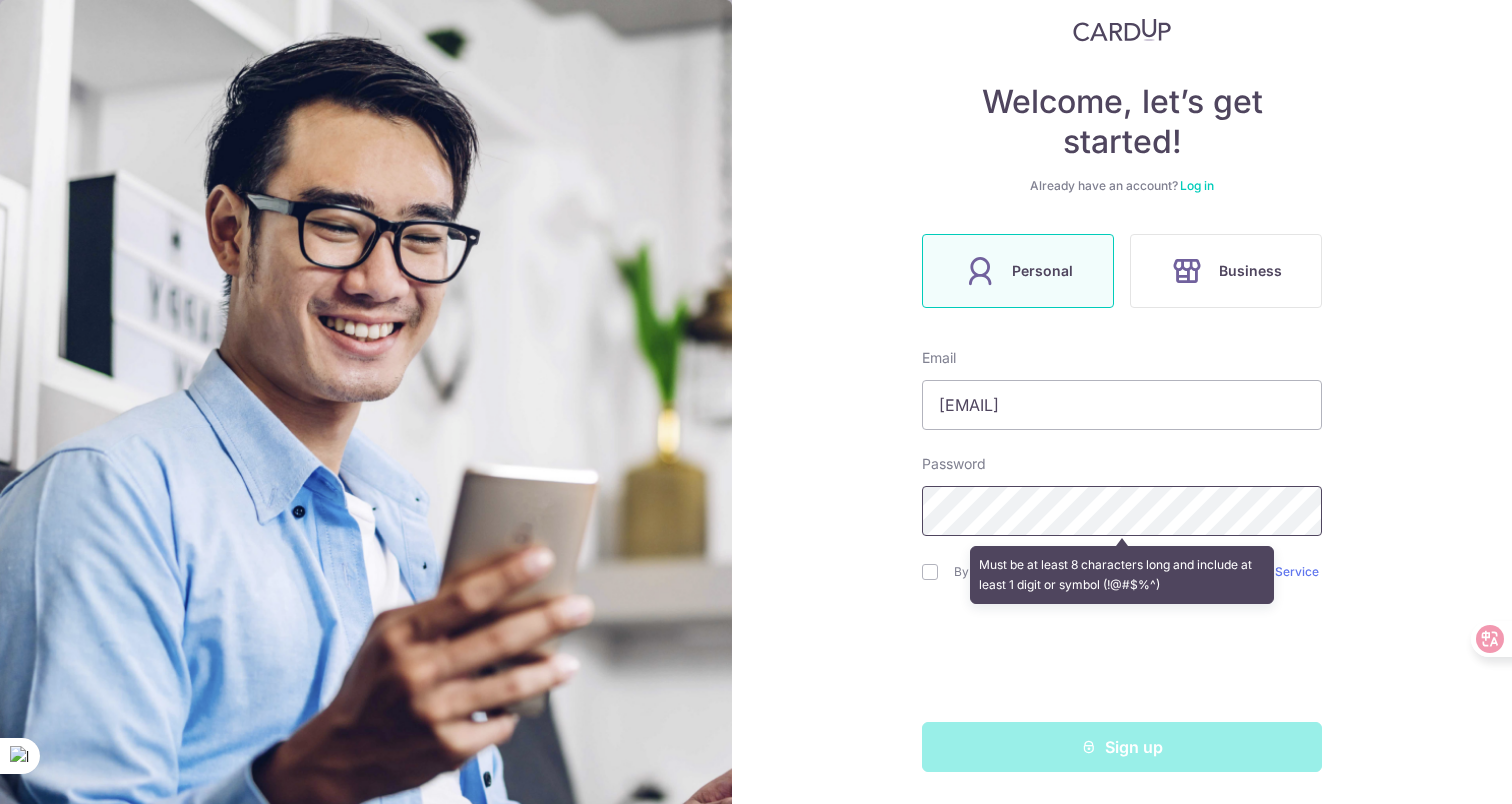 click on "Welcome, let’s get started!
Already have an account?  Log in
Personal
Business
Email
[EMAIL]
Password
Must be at least 8 characters long and include at least 1 digit or symbol (!@#$%^)
By registering you agree to our
Privacy Policy
&  Terms Of Service
Sign up" at bounding box center [1122, 402] 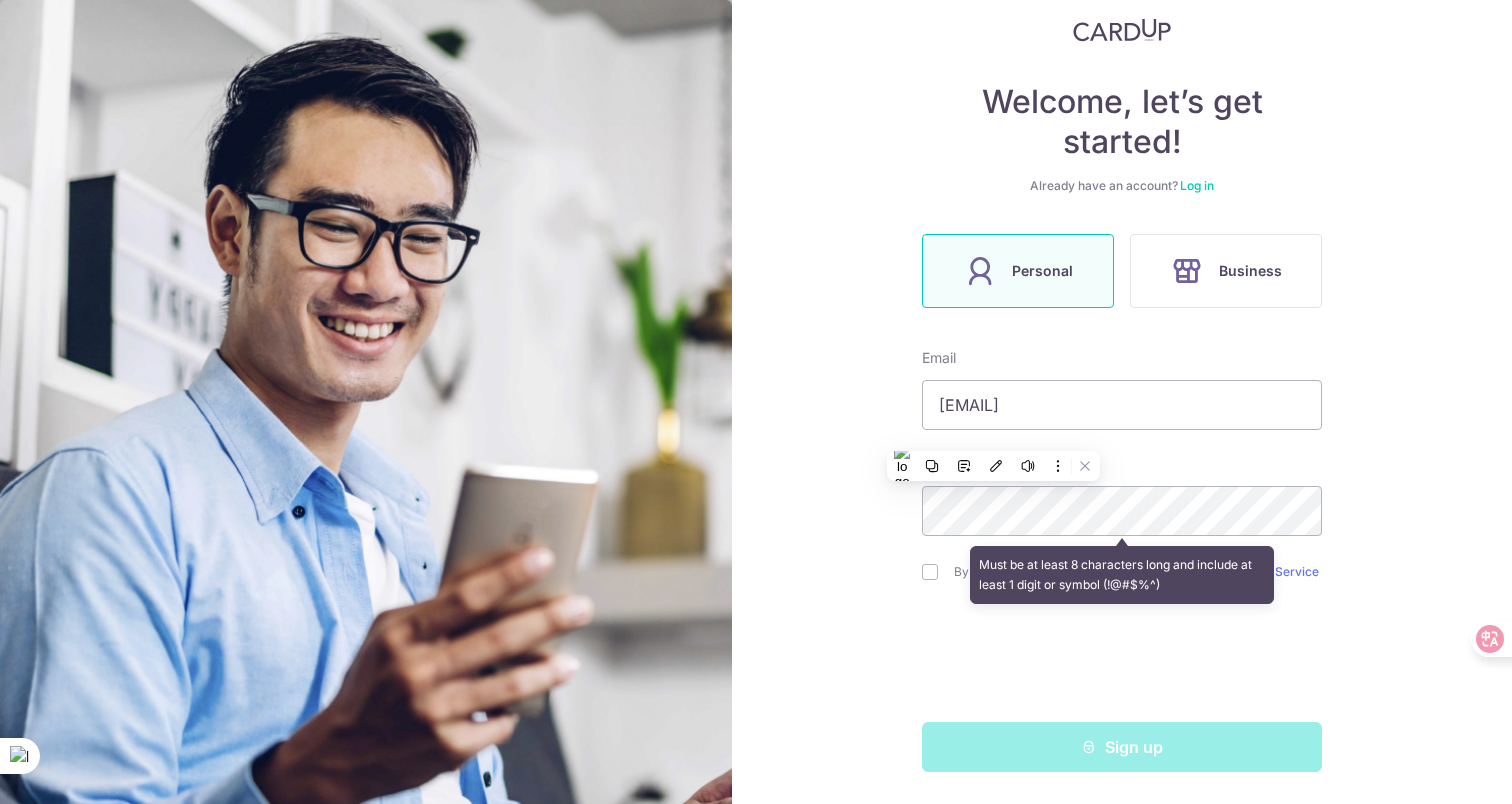 click on "Welcome, let’s get started!
Already have an account?  Log in
Personal
Business
Email
[EMAIL]
Password
Must be at least 8 characters long and include at least 1 digit or symbol (!@#$%^)
By registering you agree to our
Privacy Policy
&  Terms Of Service
Sign up" at bounding box center [1122, 402] 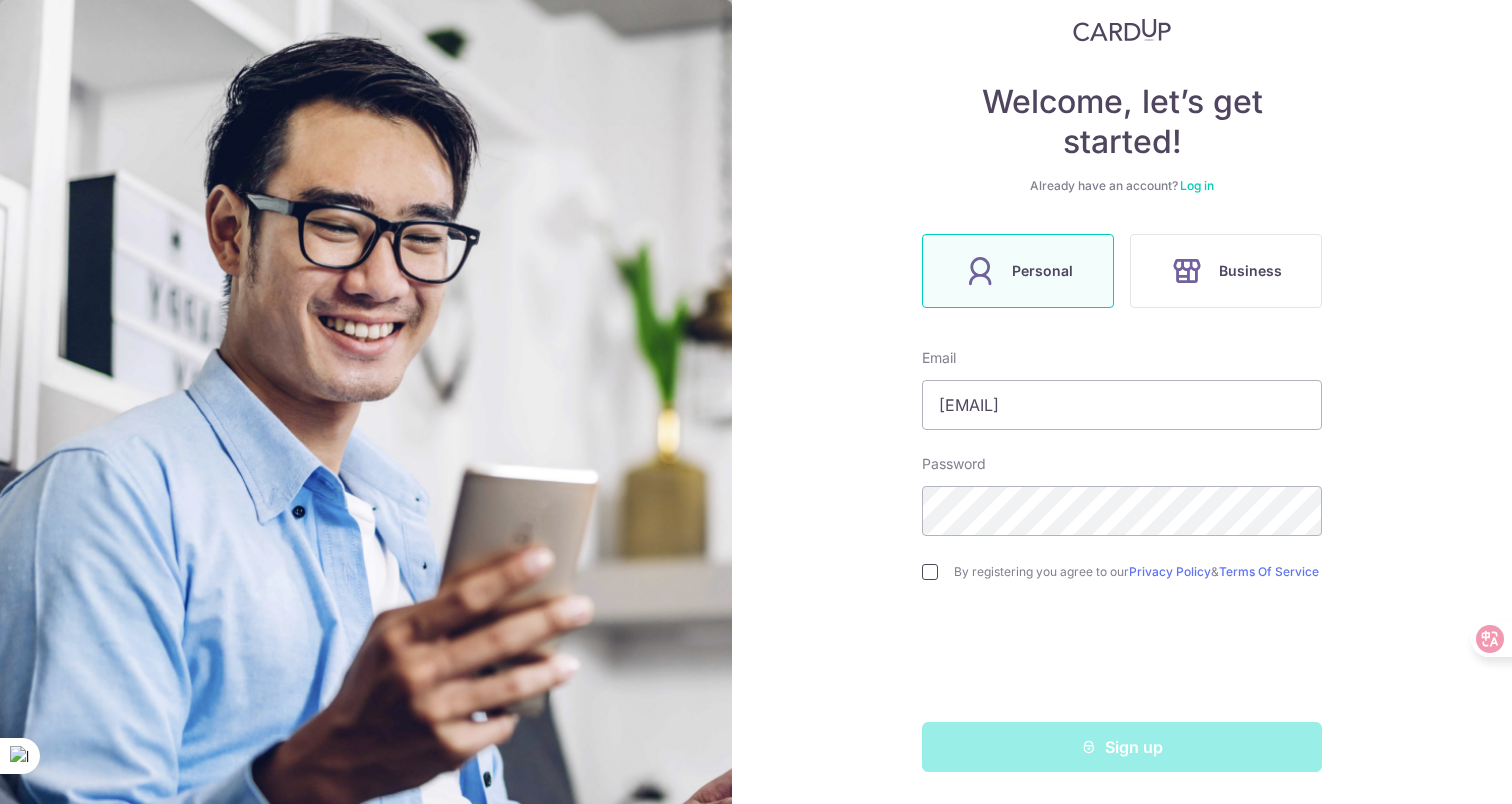 click at bounding box center (930, 572) 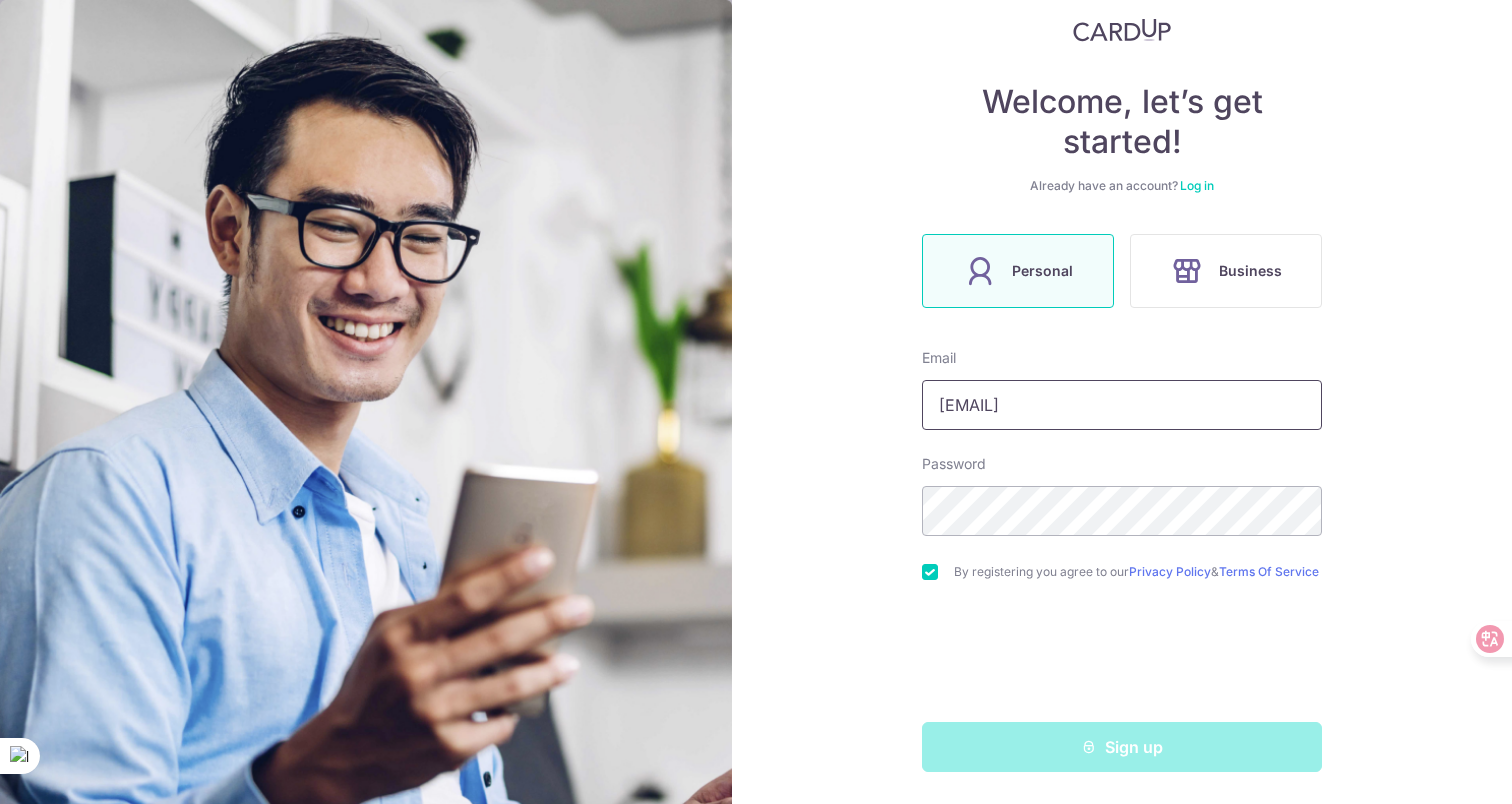 drag, startPoint x: 1118, startPoint y: 400, endPoint x: 820, endPoint y: 259, distance: 329.67407 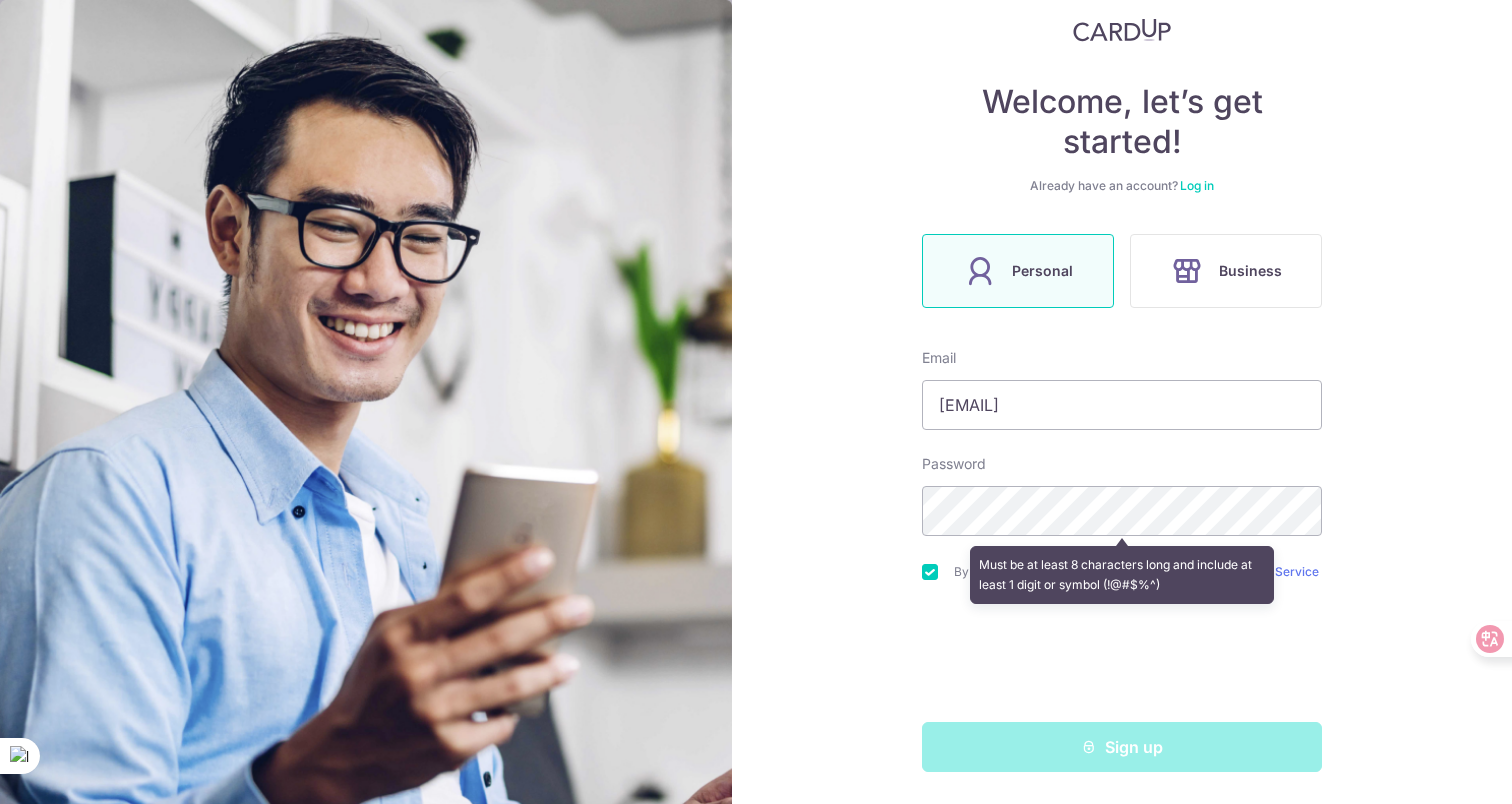 click on "Welcome, let’s get started!
Already have an account?  Log in
Personal
Business
Email
mouaxgi@gmail.com
Password
Must be at least 8 characters long and include at least 1 digit or symbol (!@#$%^)
By registering you agree to our
Privacy Policy
&  Terms Of Service
Sign up" at bounding box center (1122, 402) 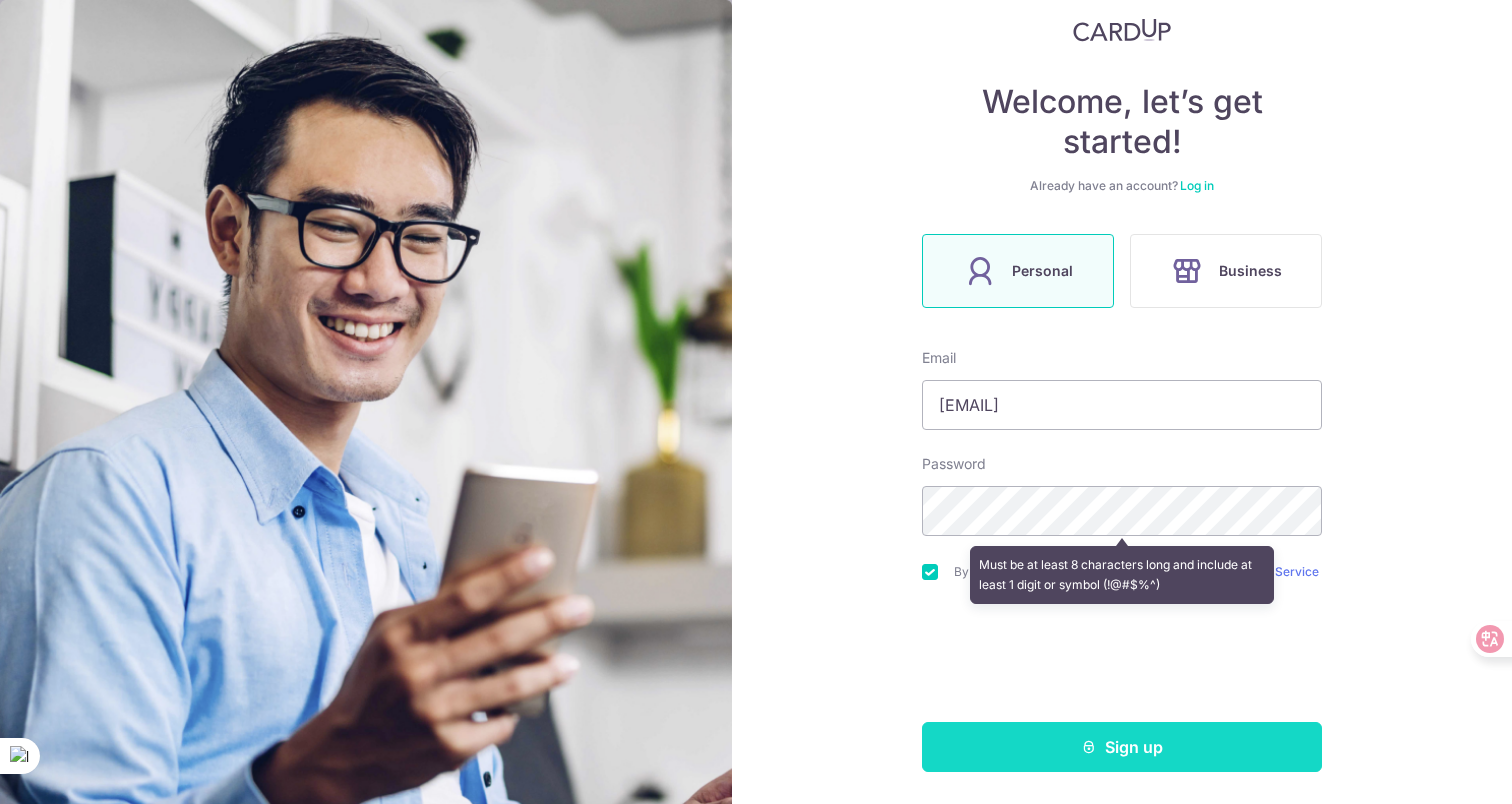click at bounding box center [1089, 747] 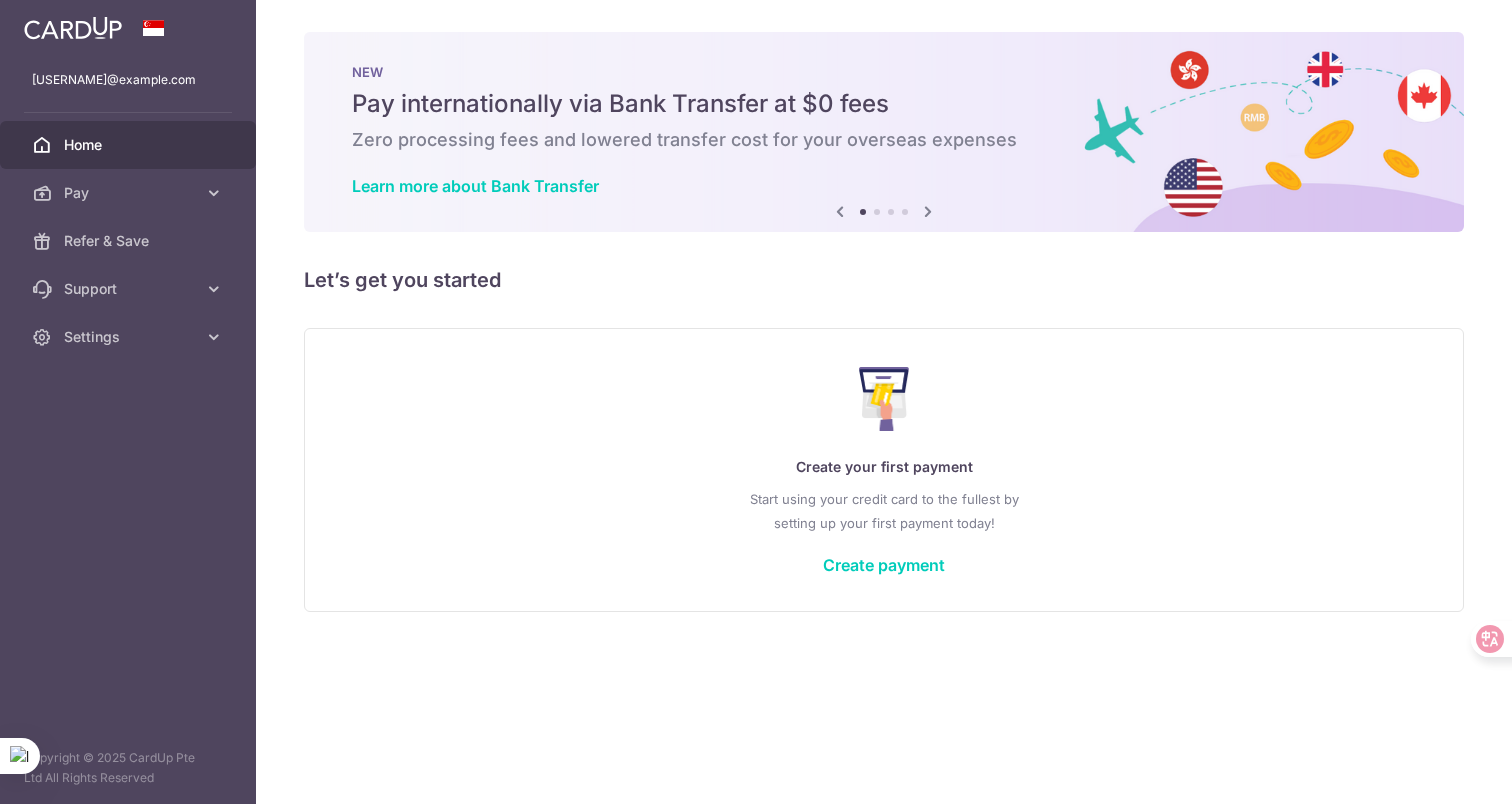 scroll, scrollTop: 0, scrollLeft: 0, axis: both 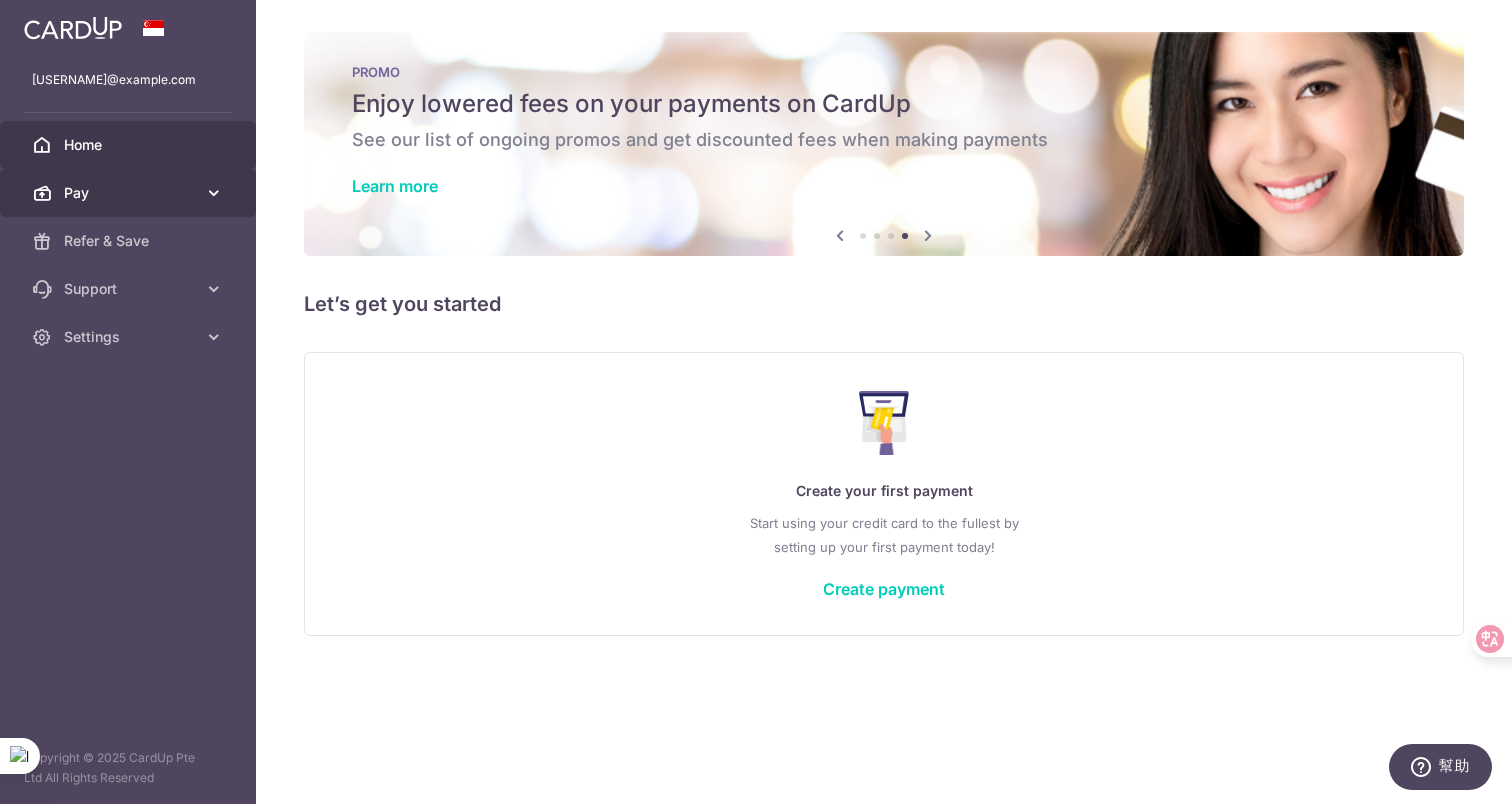 click at bounding box center [214, 193] 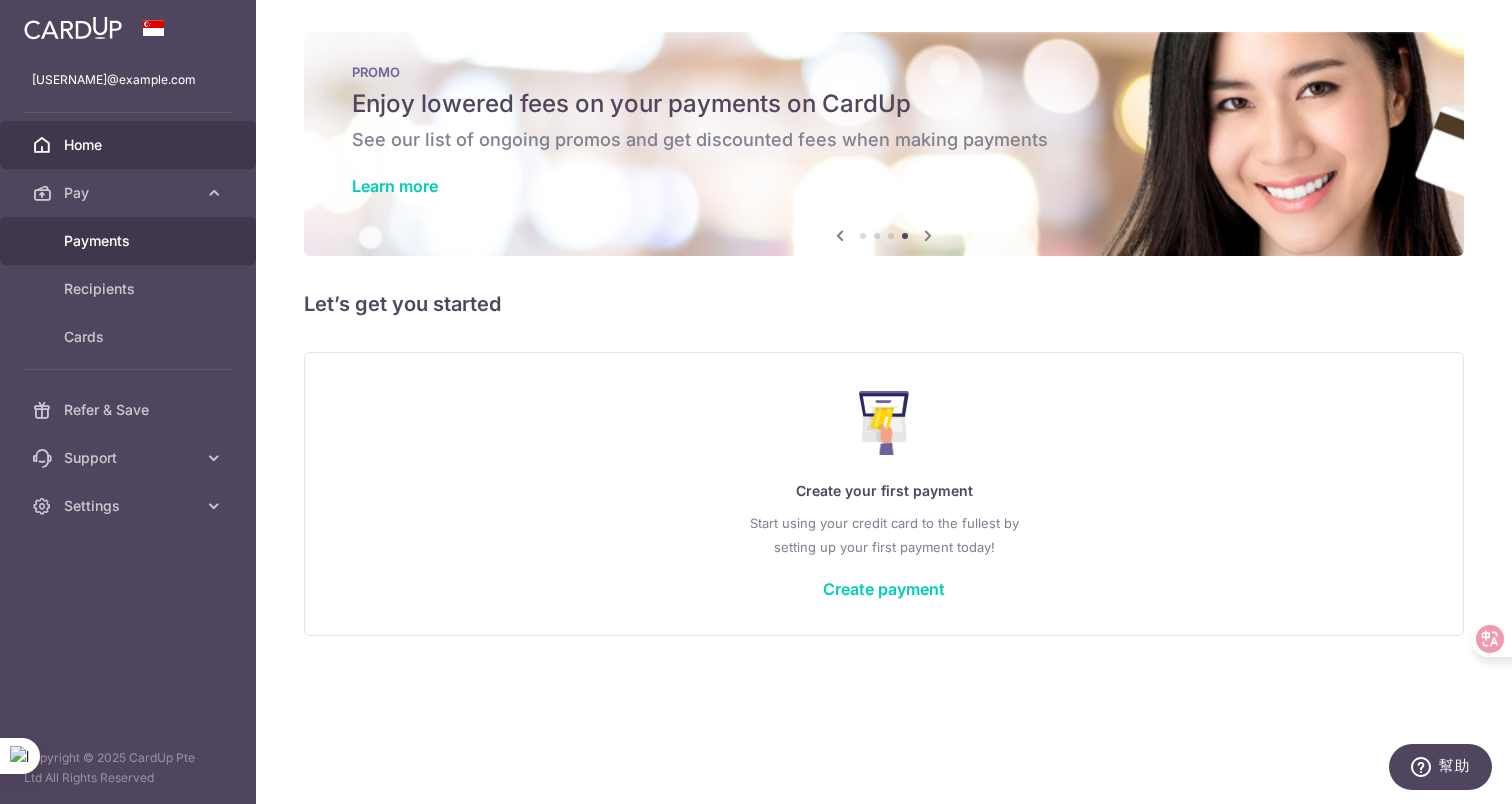 click on "Payments" at bounding box center [130, 241] 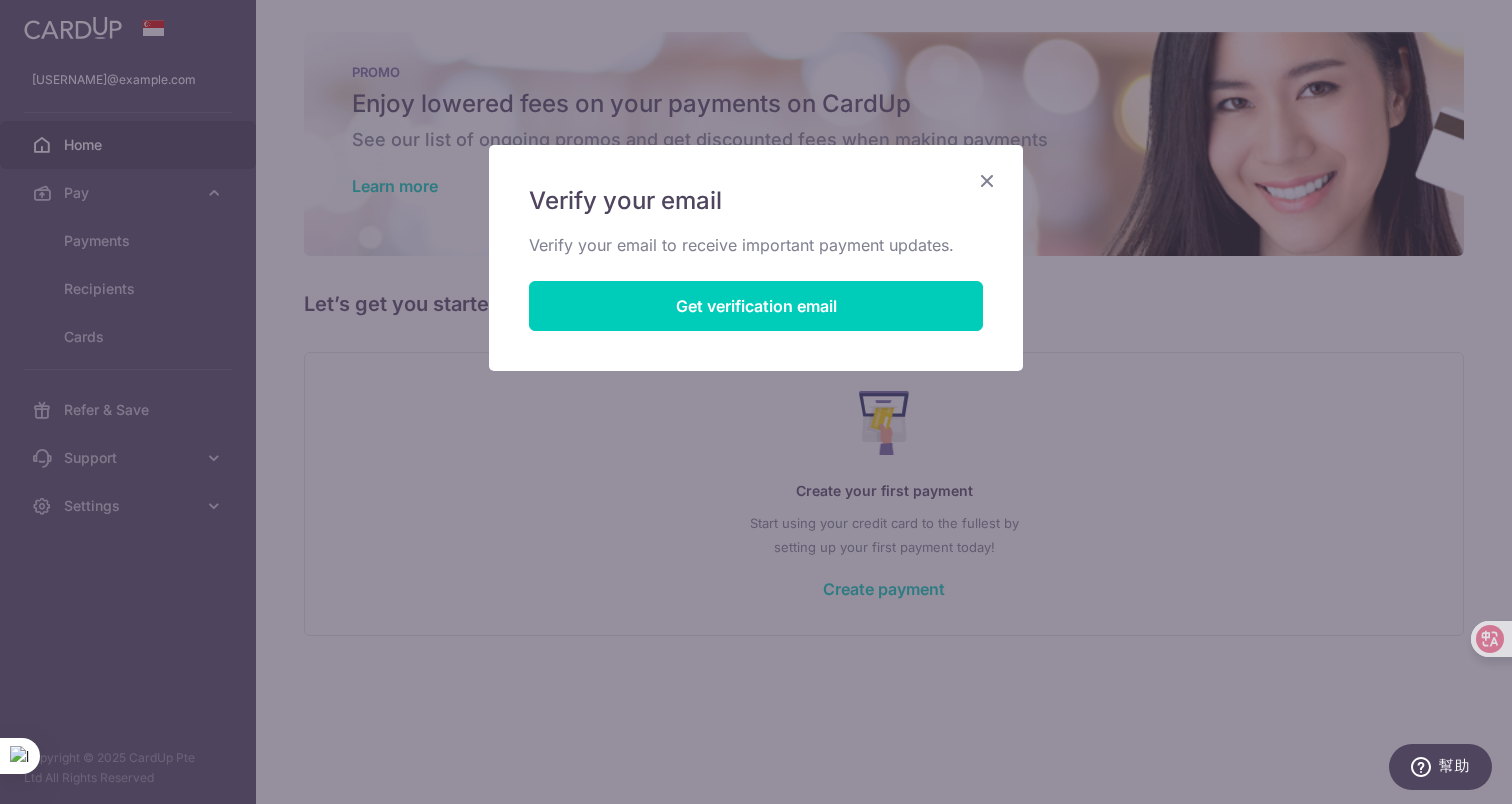 click at bounding box center [987, 180] 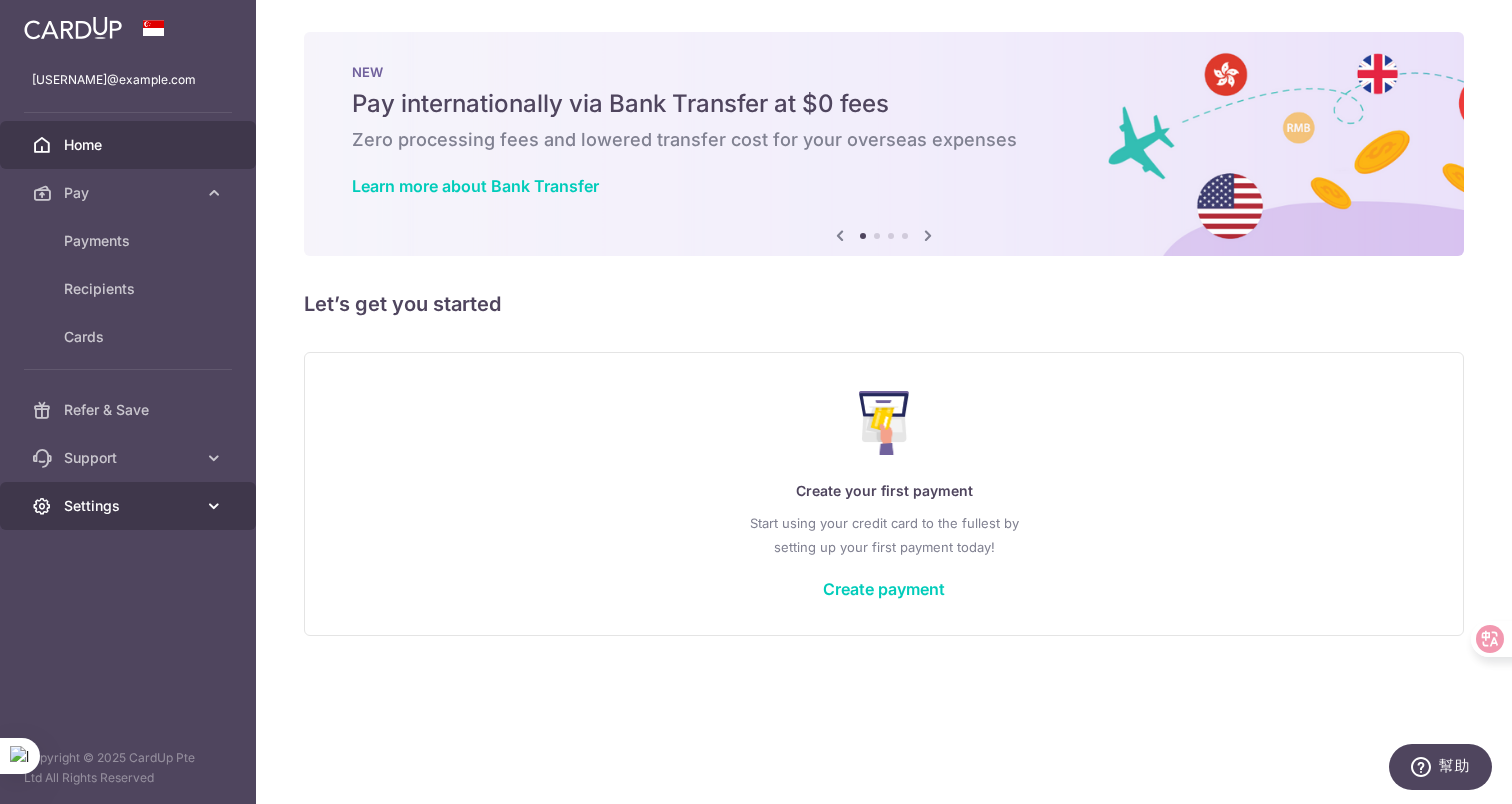 click at bounding box center (214, 506) 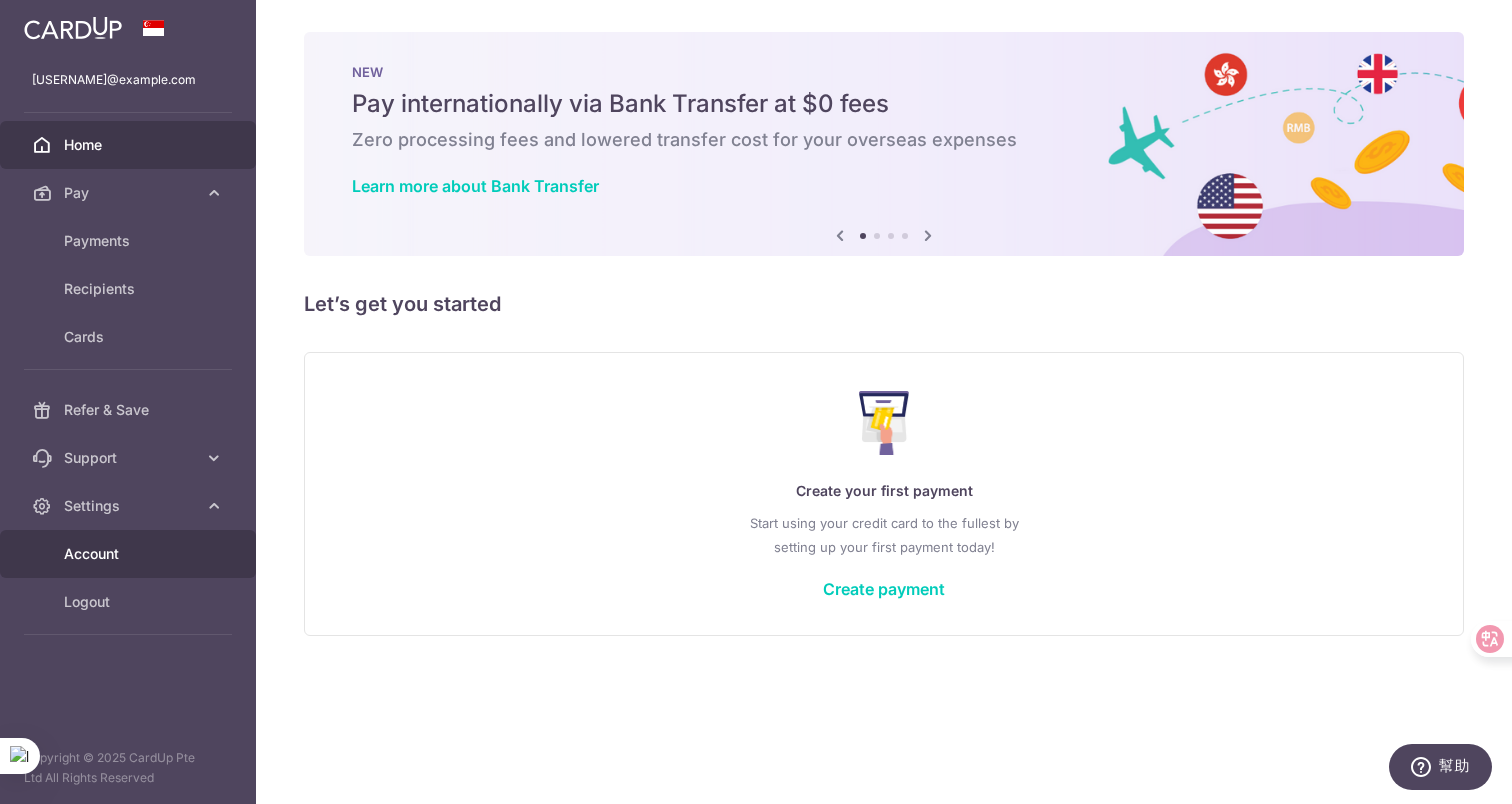 click on "Account" at bounding box center (130, 554) 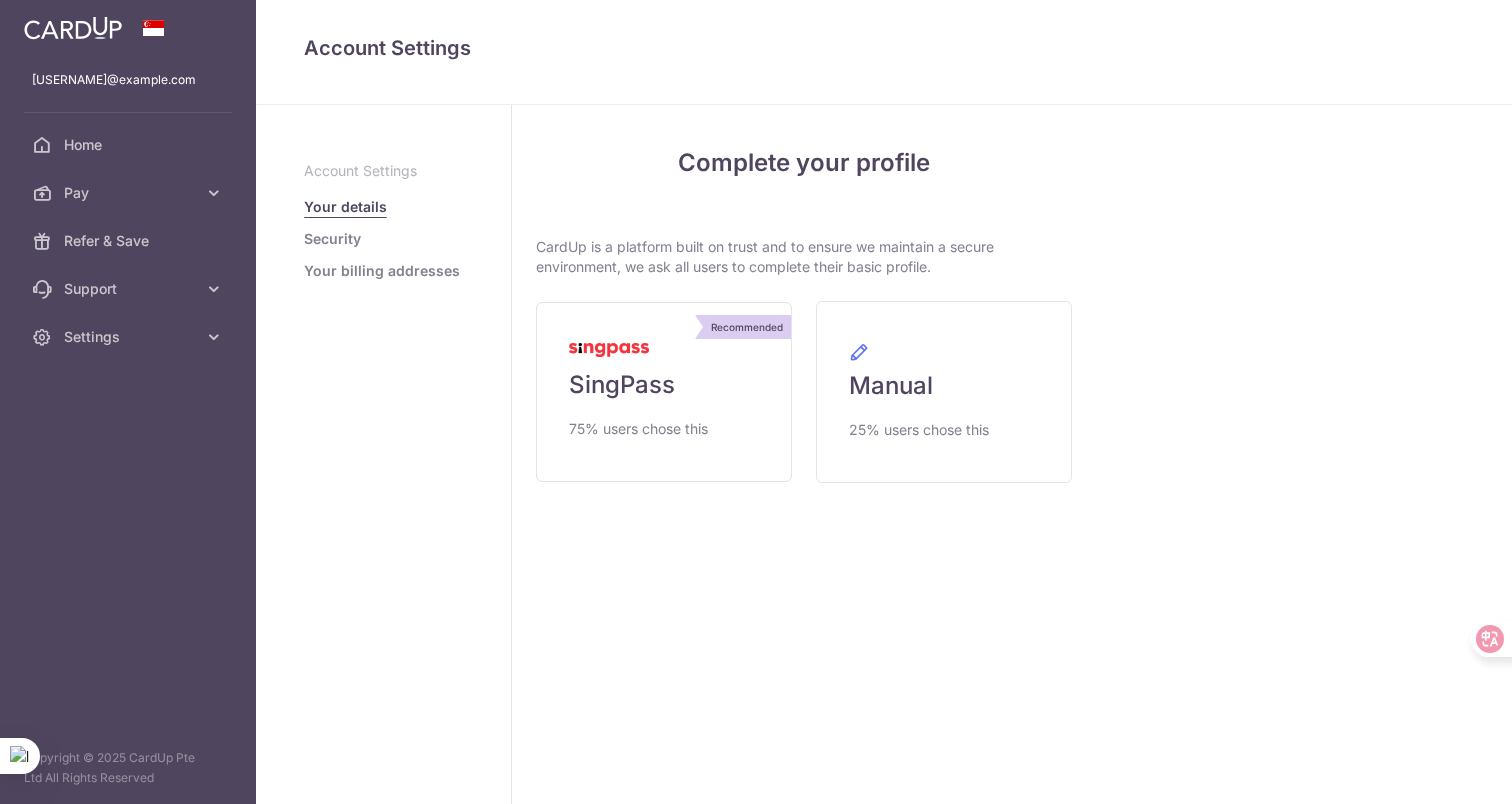 scroll, scrollTop: 0, scrollLeft: 0, axis: both 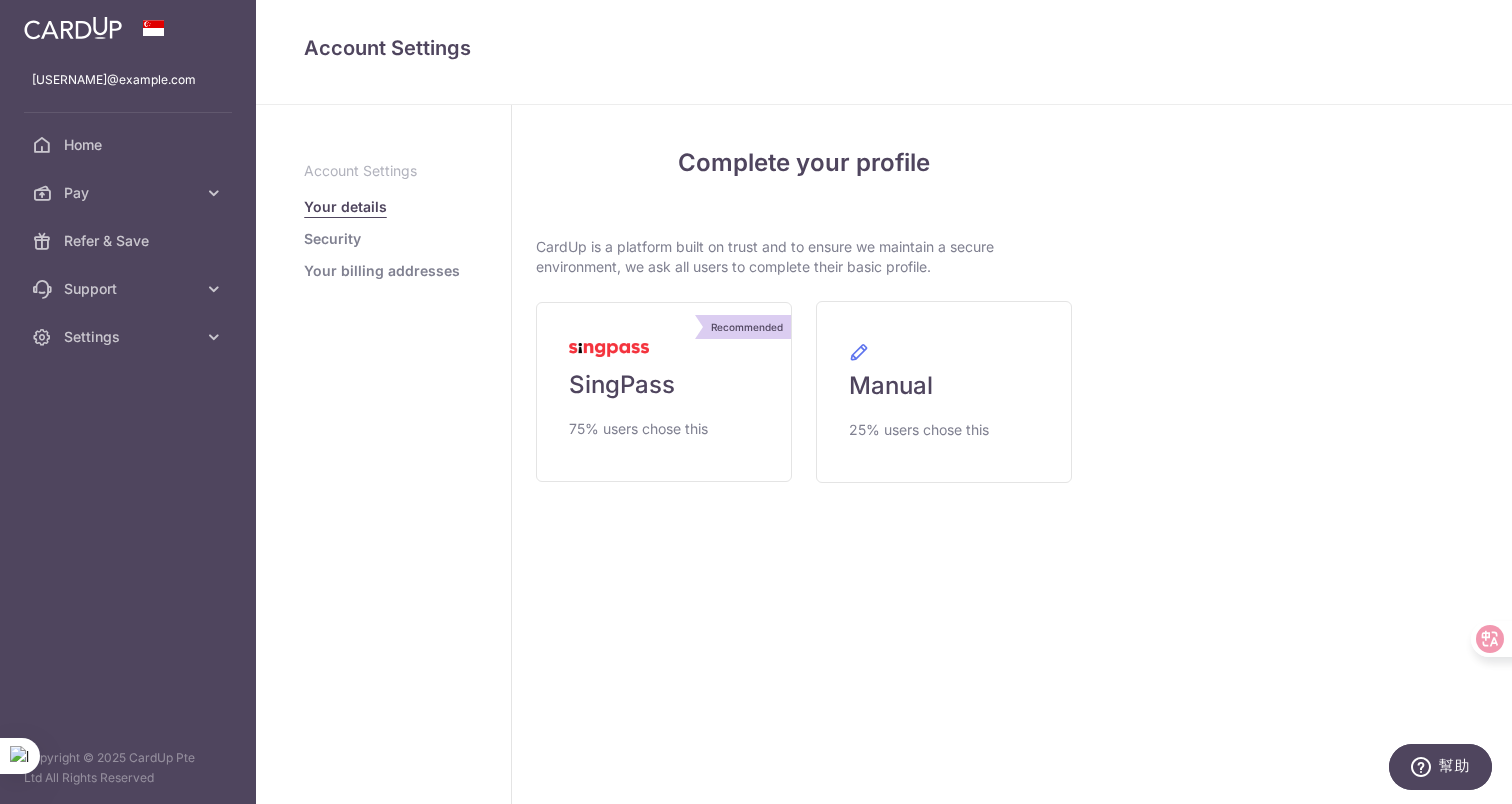 click on "Security" at bounding box center [332, 239] 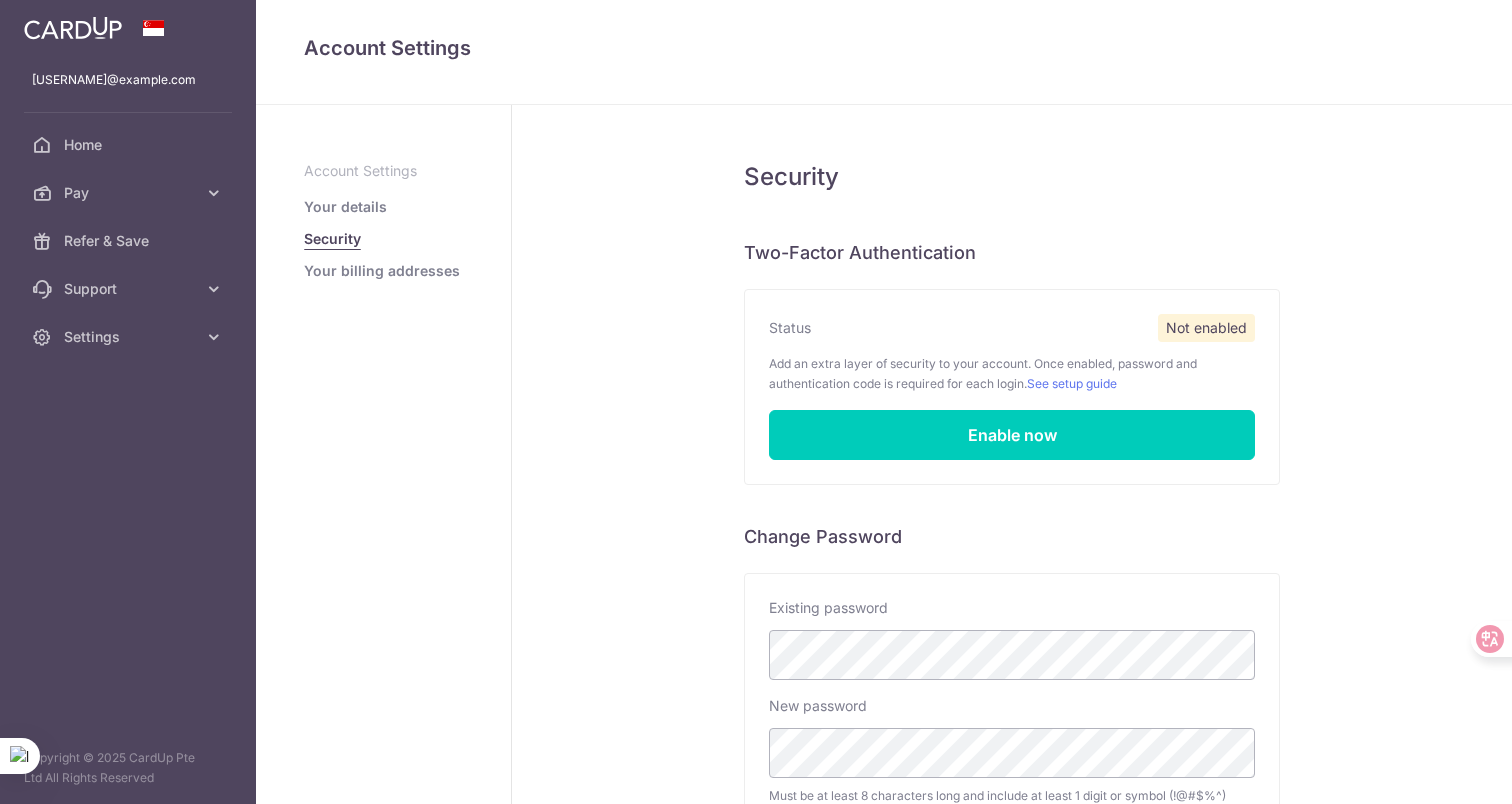 scroll, scrollTop: 0, scrollLeft: 0, axis: both 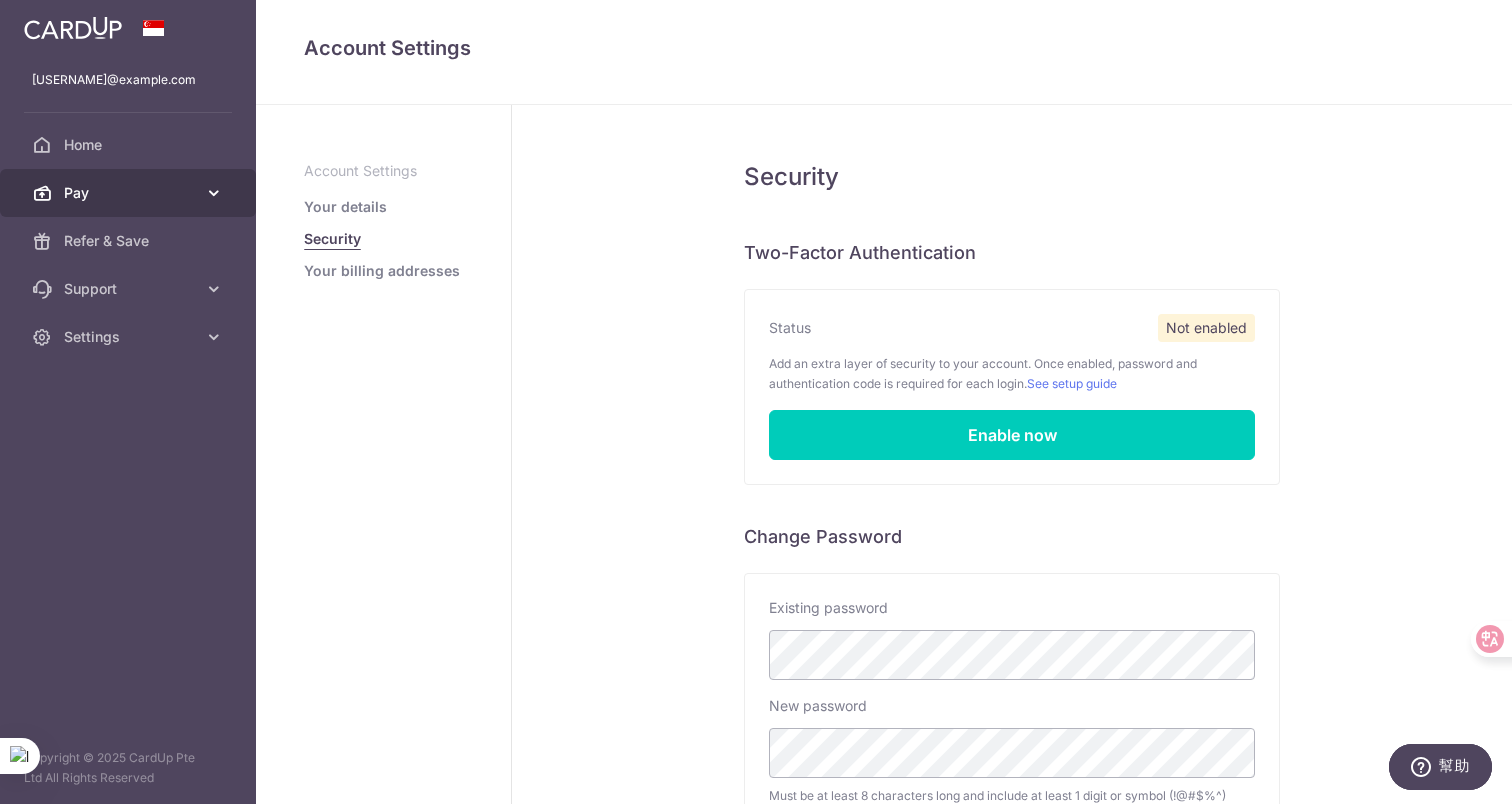 click on "Pay" at bounding box center [130, 193] 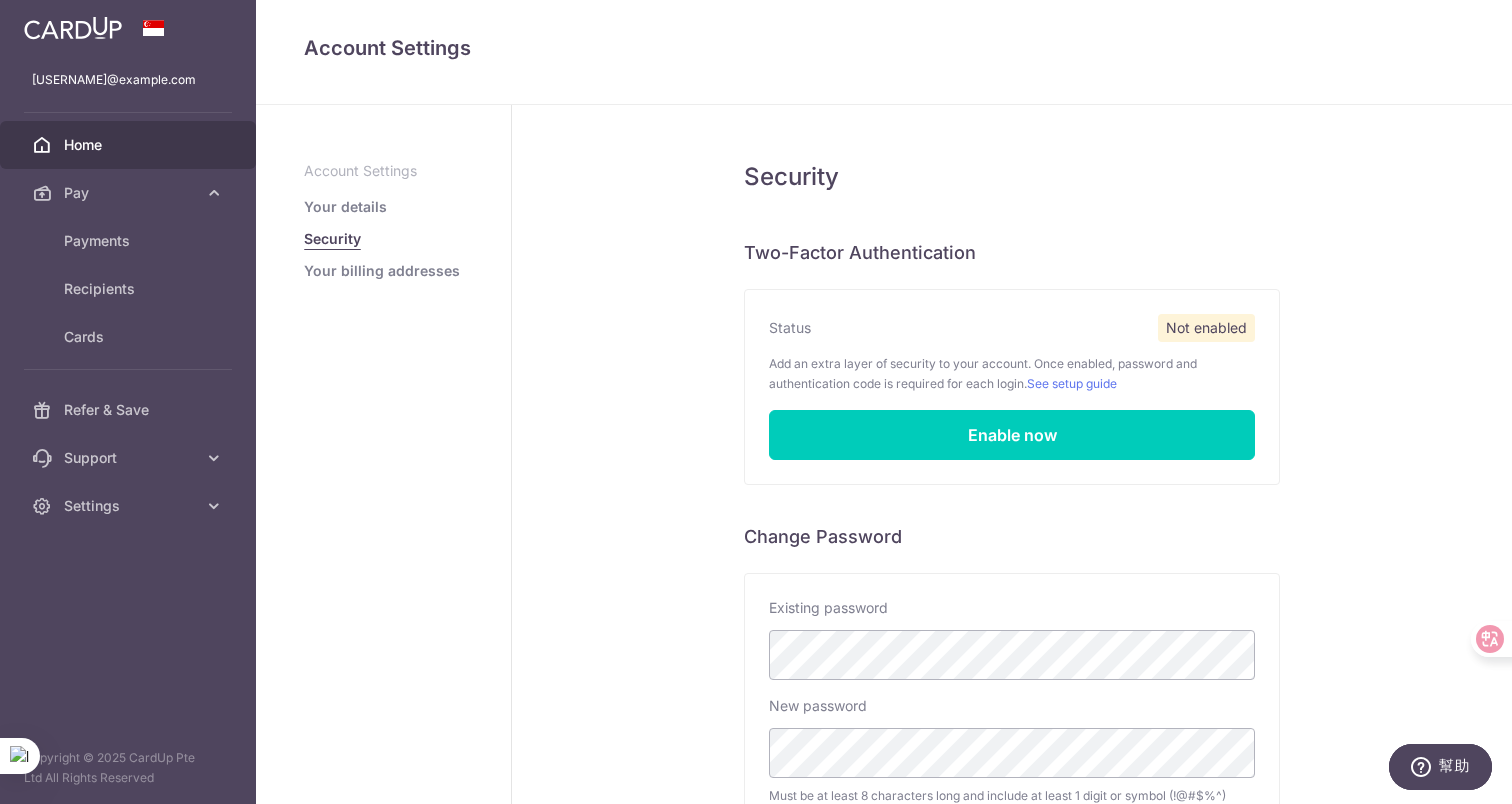 click on "Home" at bounding box center (130, 145) 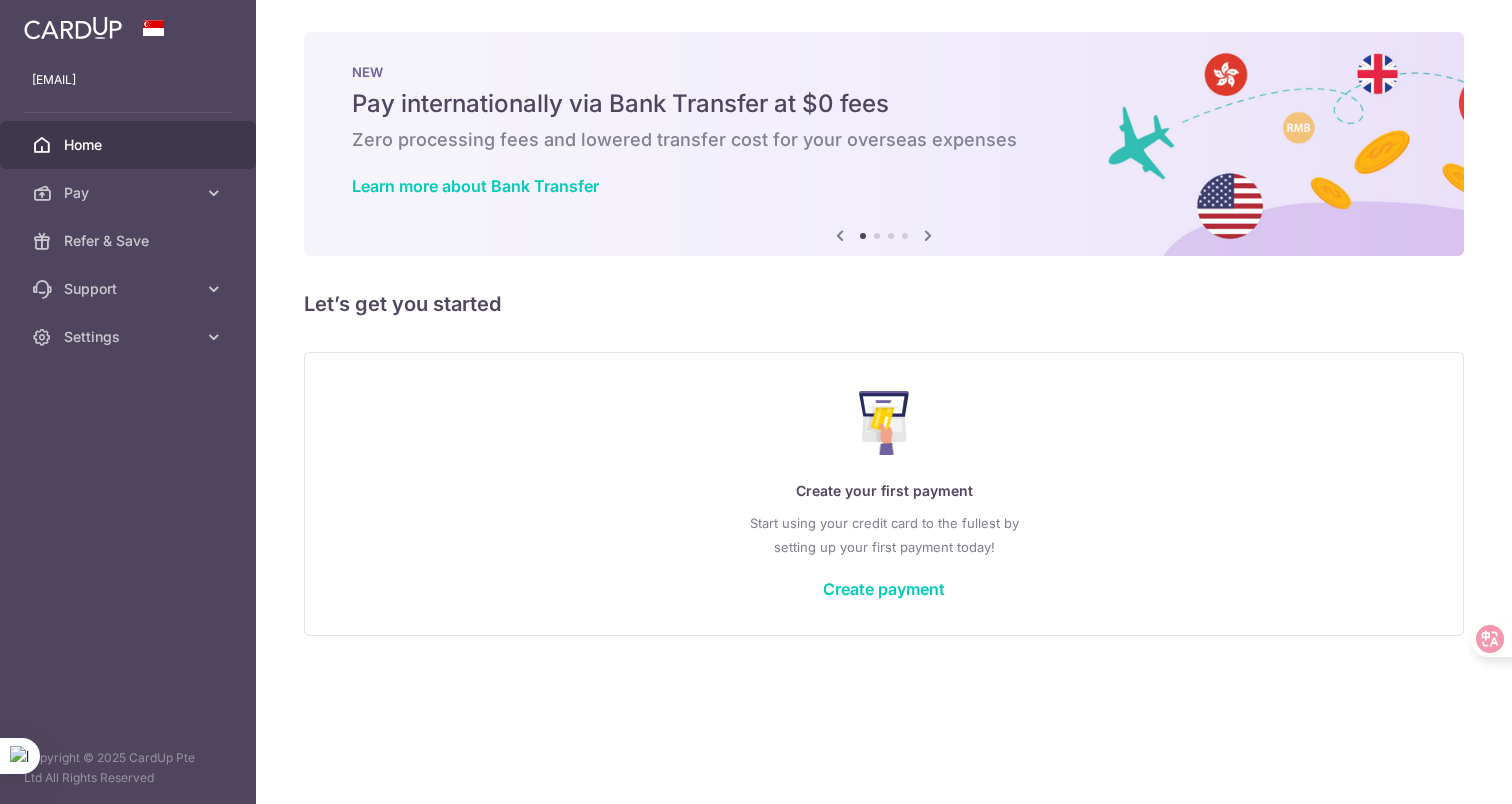 scroll, scrollTop: 0, scrollLeft: 0, axis: both 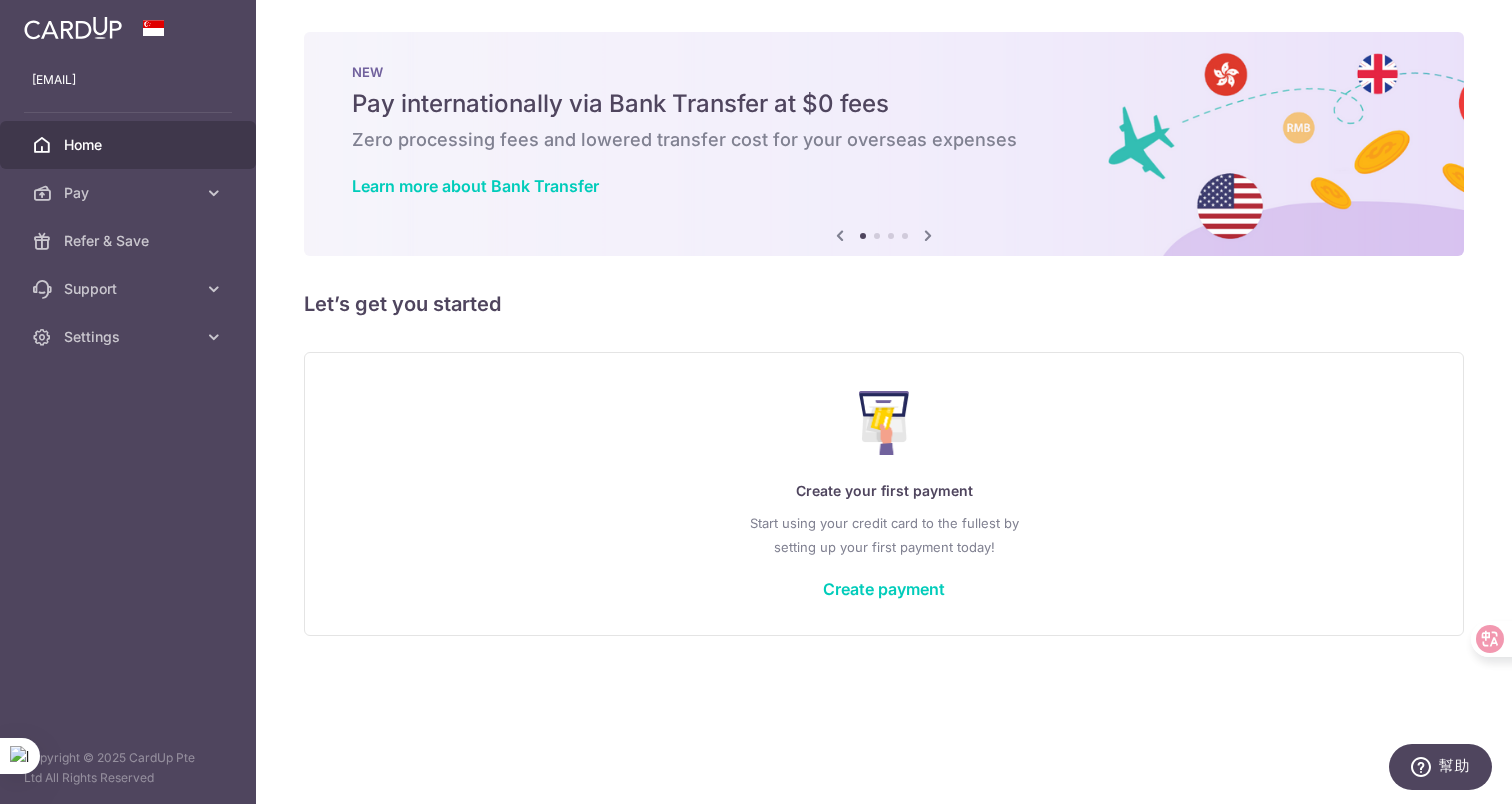 drag, startPoint x: 350, startPoint y: 141, endPoint x: 436, endPoint y: 140, distance: 86.00581 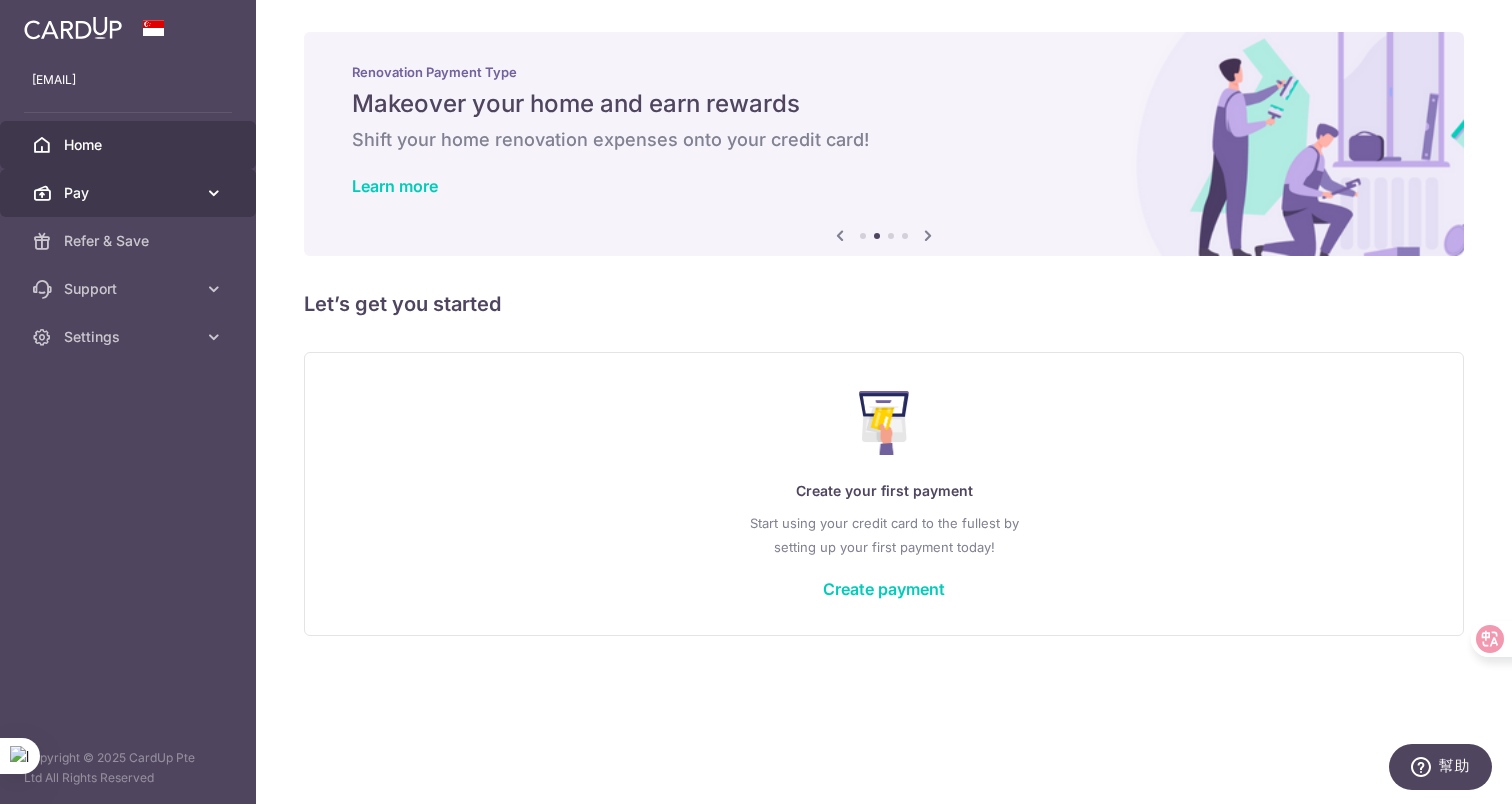click on "Pay" at bounding box center (130, 193) 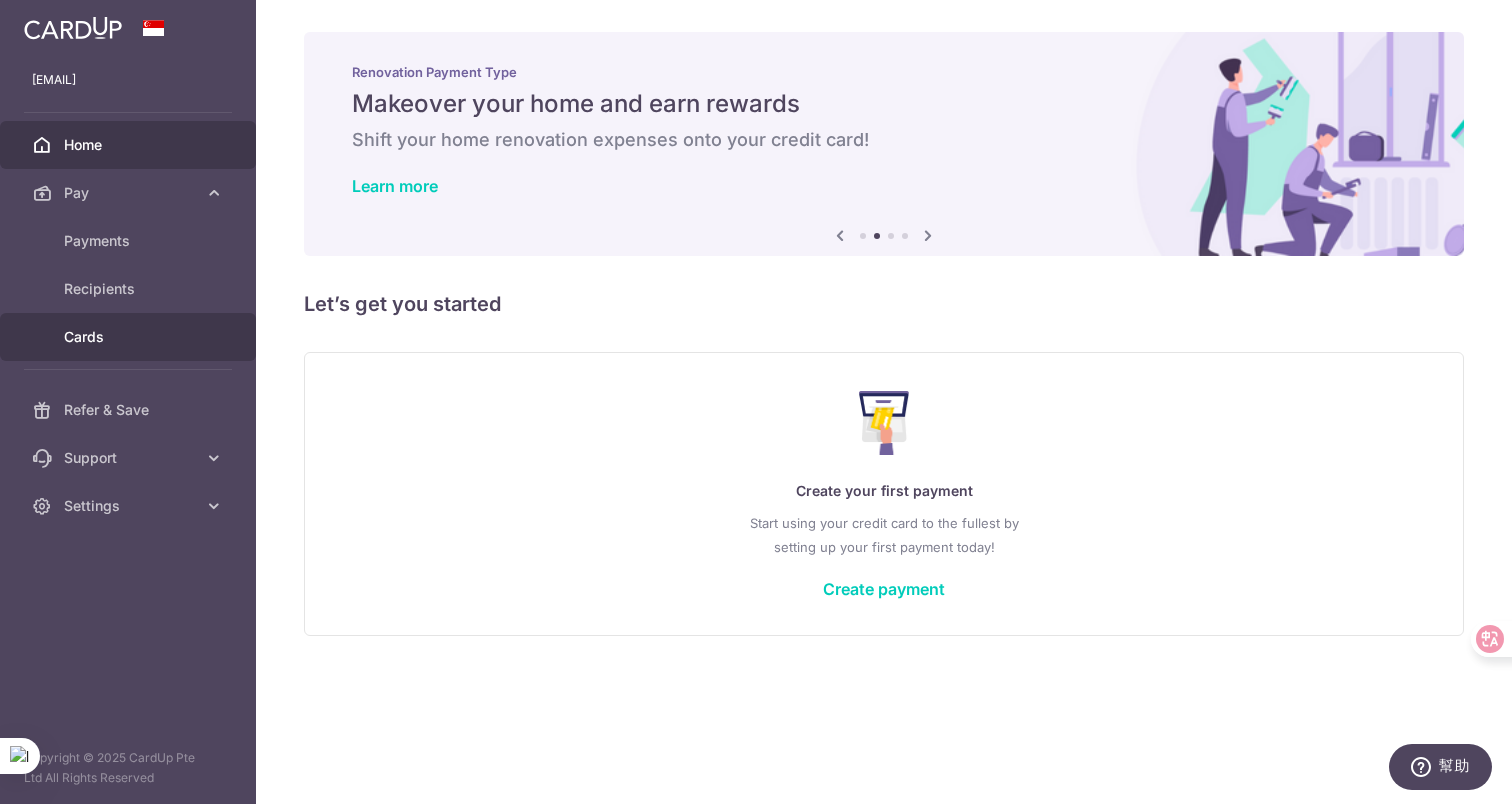 click on "Cards" at bounding box center [130, 337] 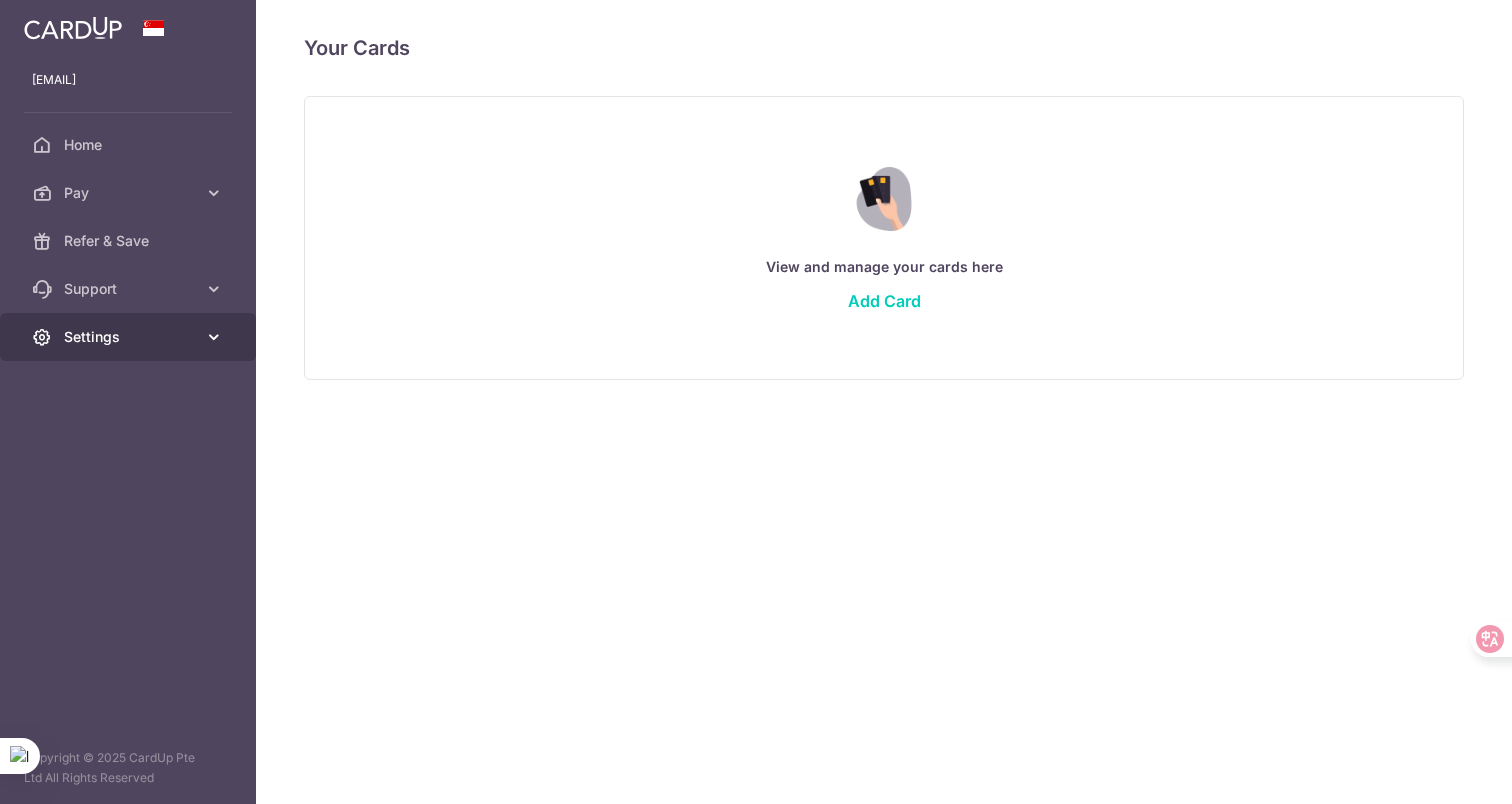 scroll, scrollTop: 0, scrollLeft: 0, axis: both 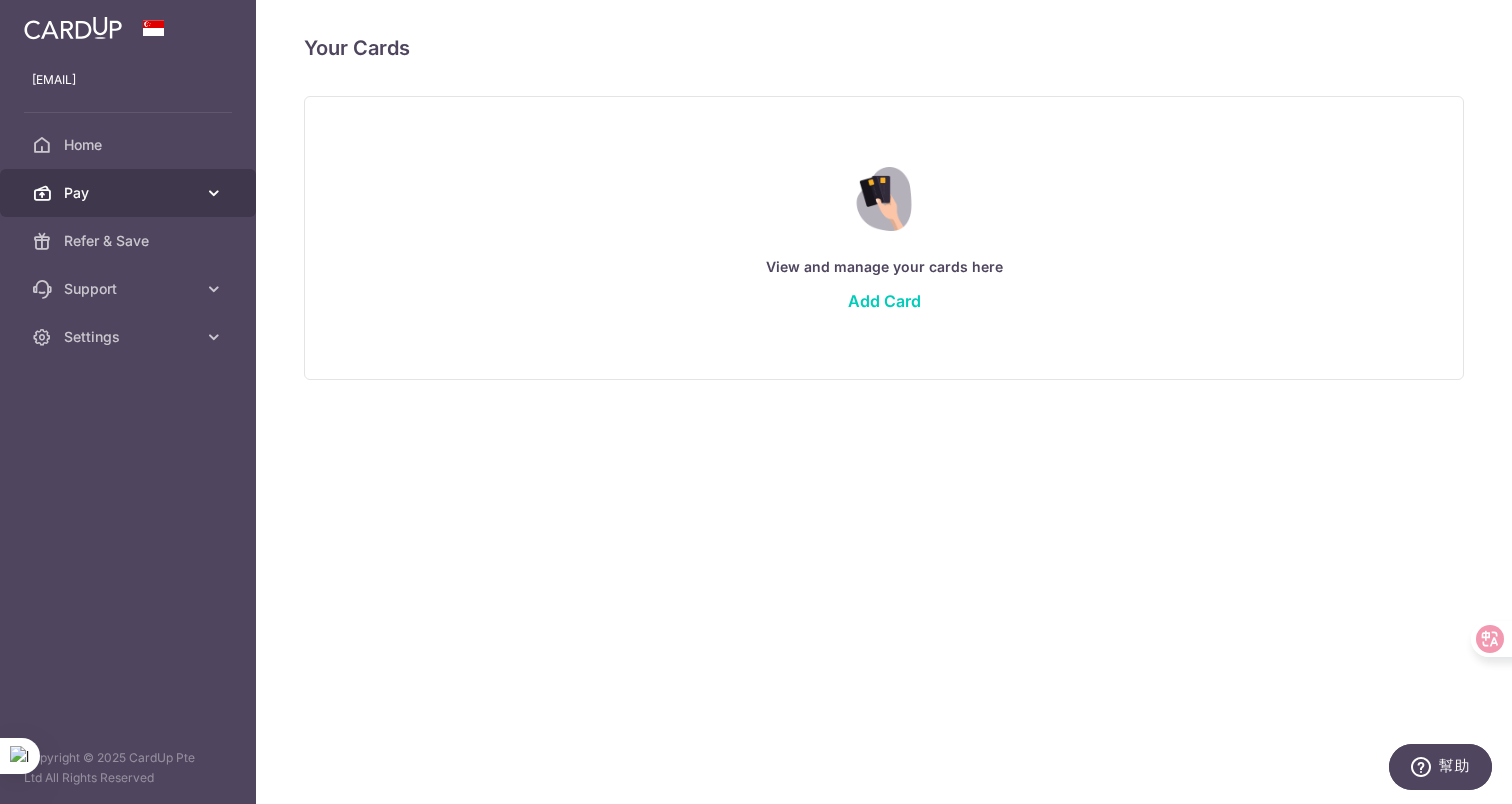click on "Pay" at bounding box center (130, 193) 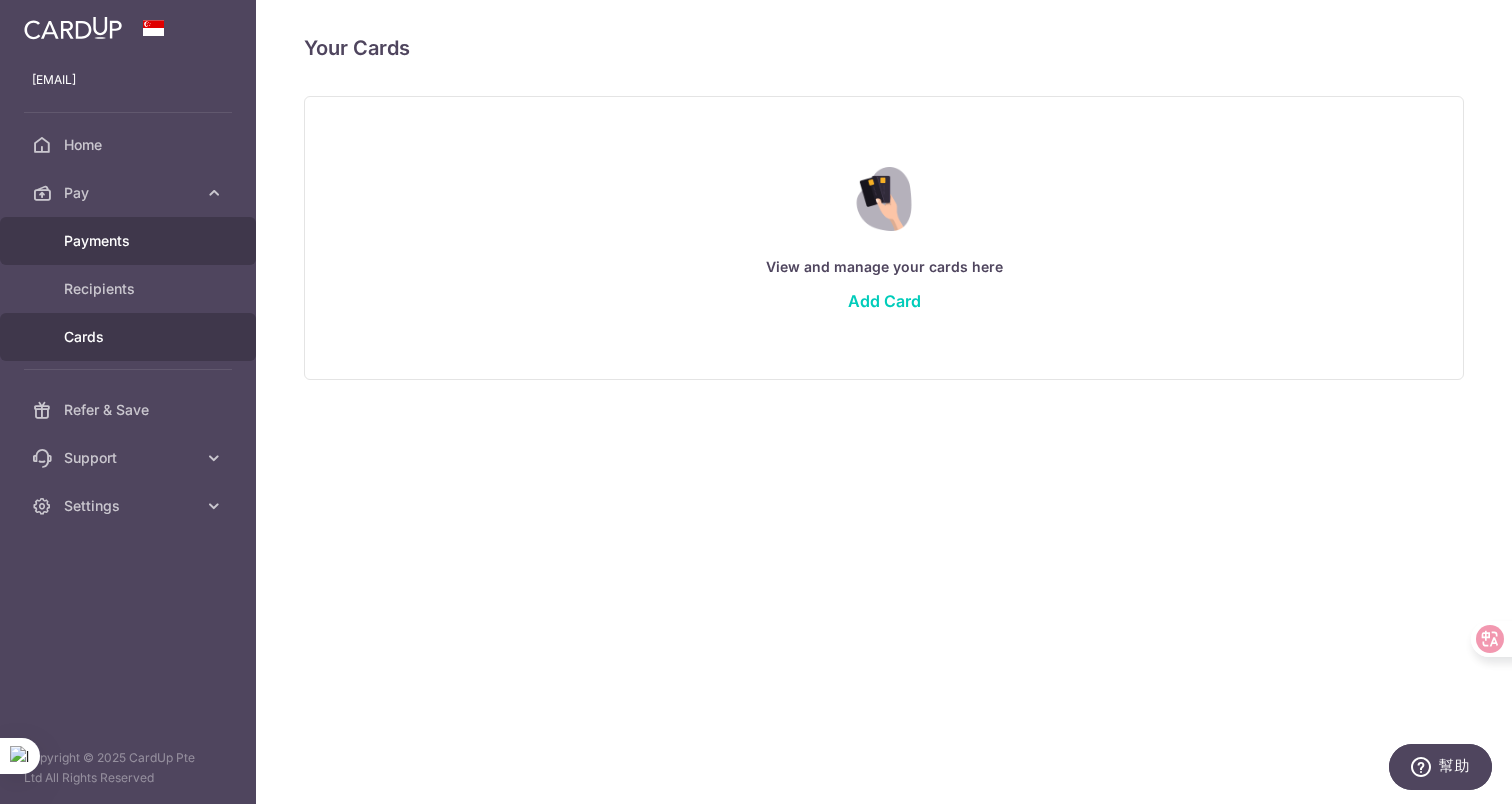 click on "Payments" at bounding box center [130, 241] 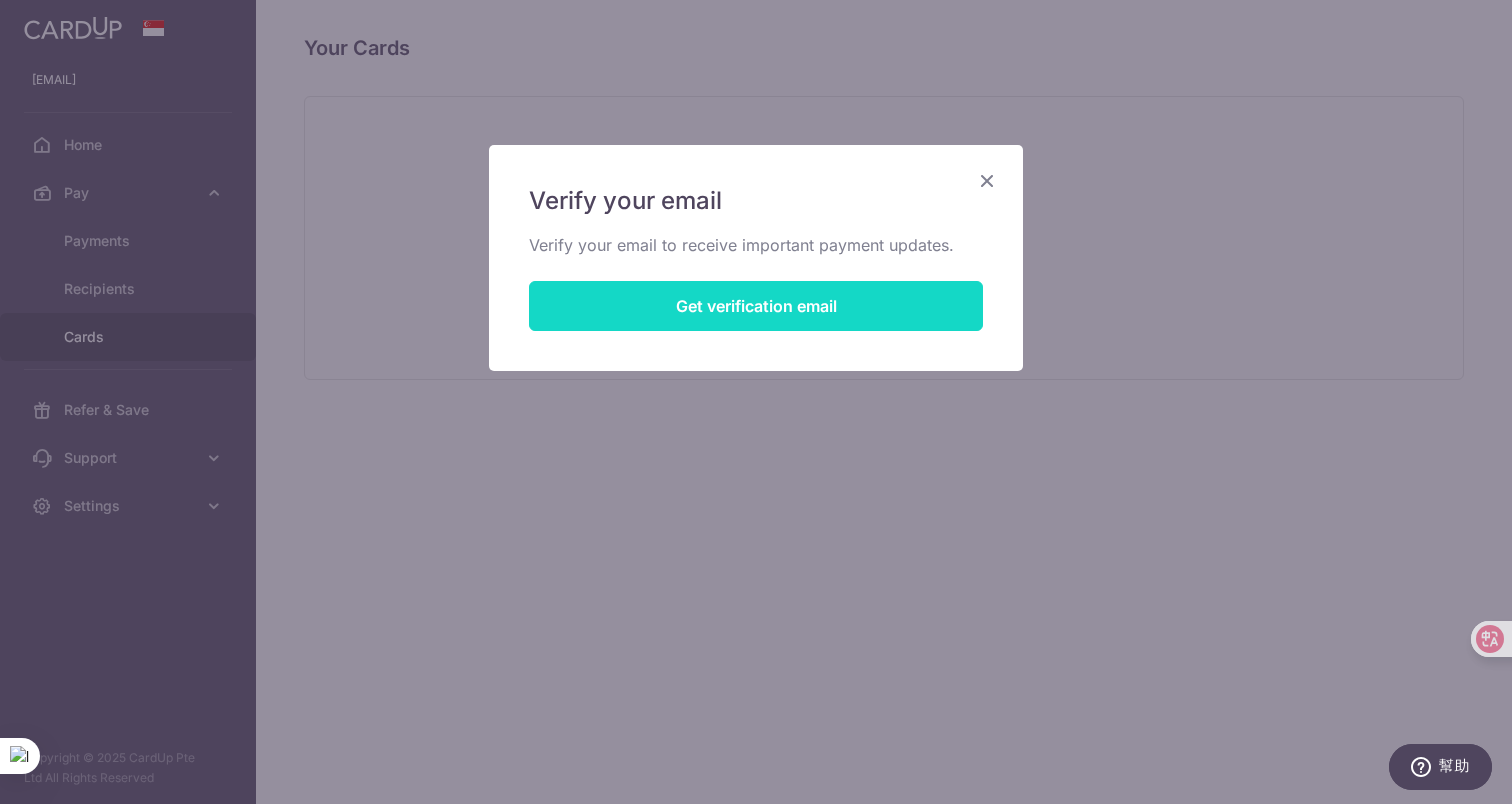 click on "Get verification email" at bounding box center (756, 306) 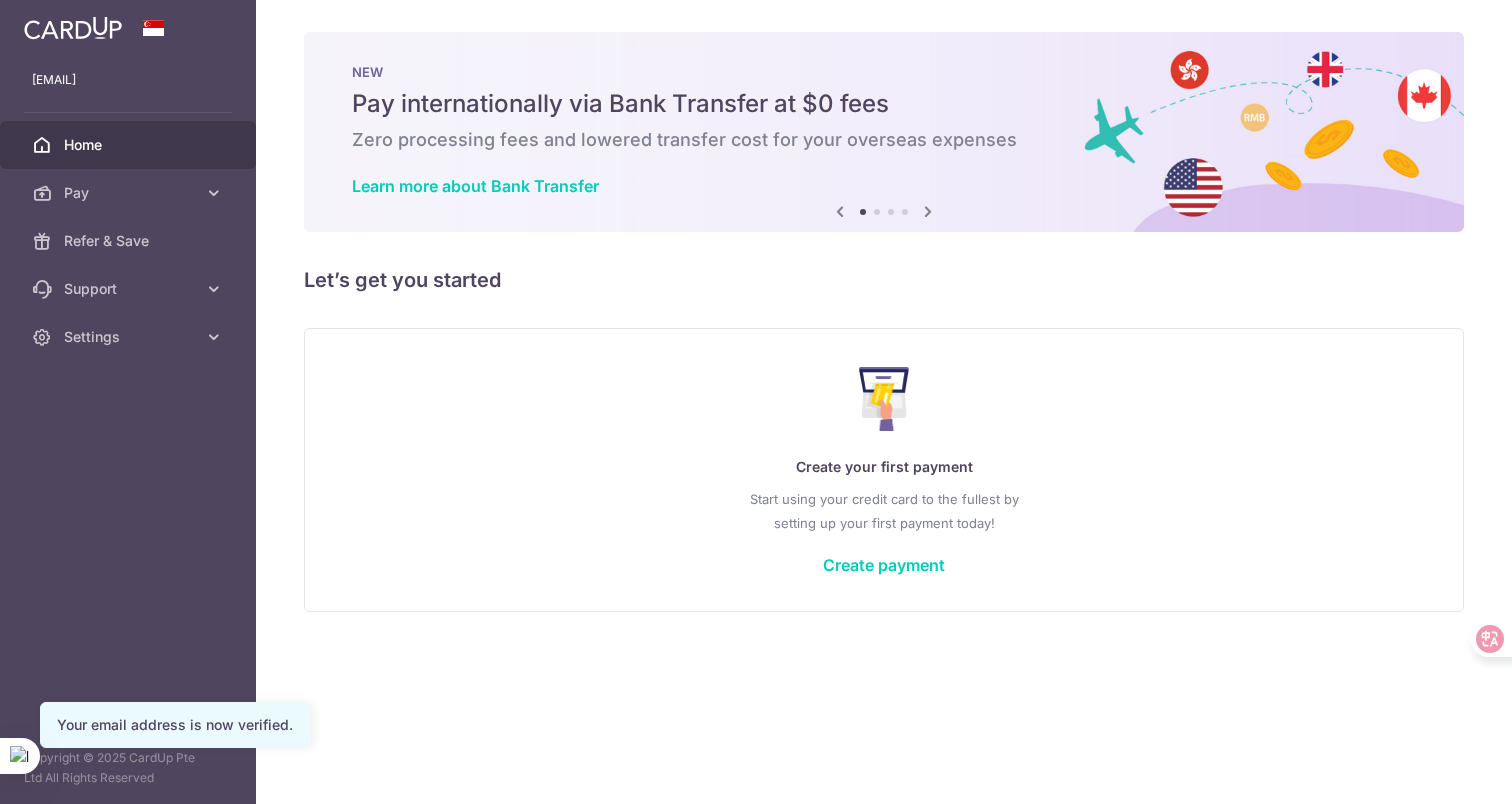 scroll, scrollTop: 0, scrollLeft: 0, axis: both 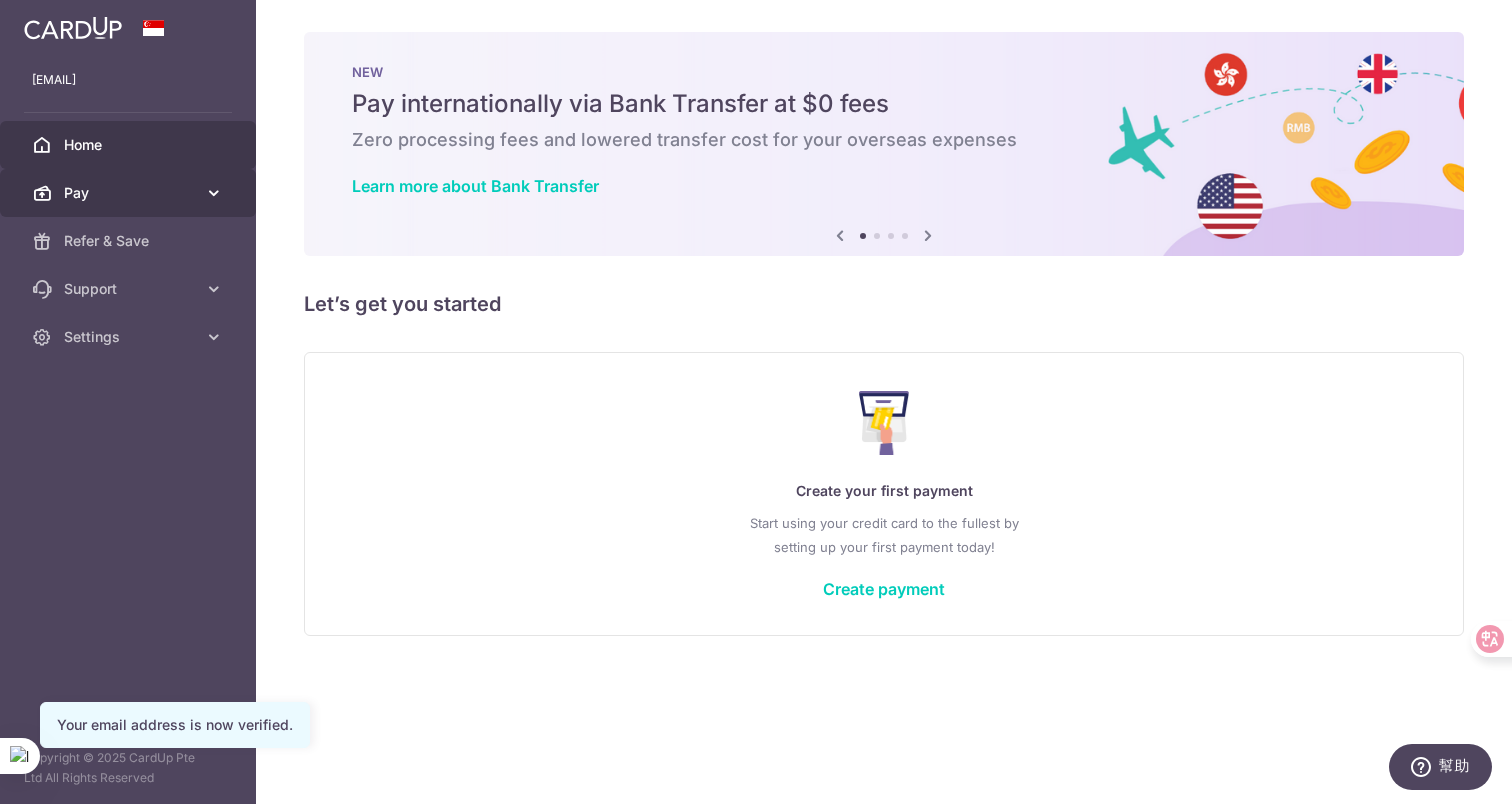 click at bounding box center [214, 193] 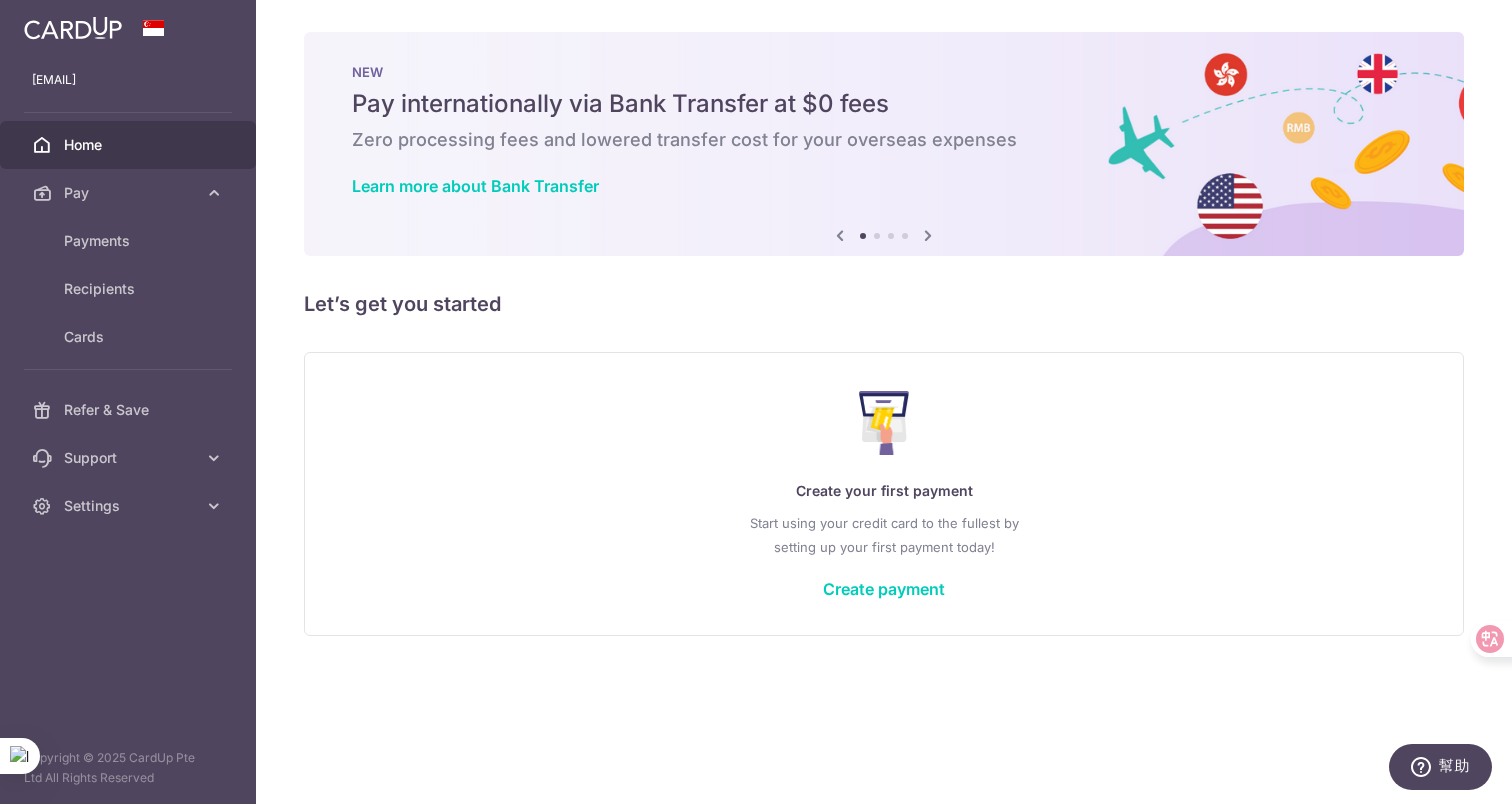 drag, startPoint x: 645, startPoint y: 485, endPoint x: 735, endPoint y: 579, distance: 130.13838 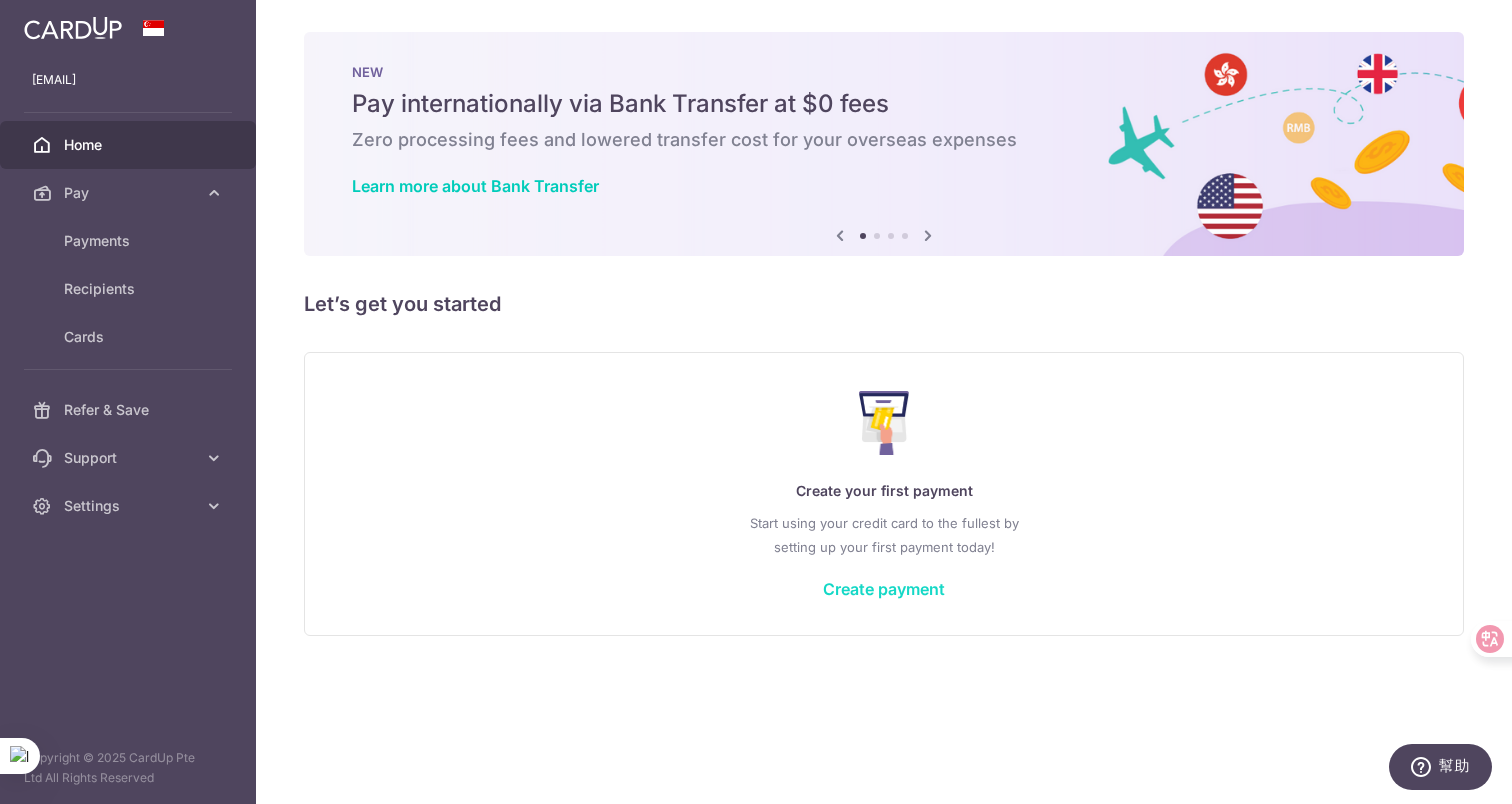click on "Create payment" at bounding box center [884, 589] 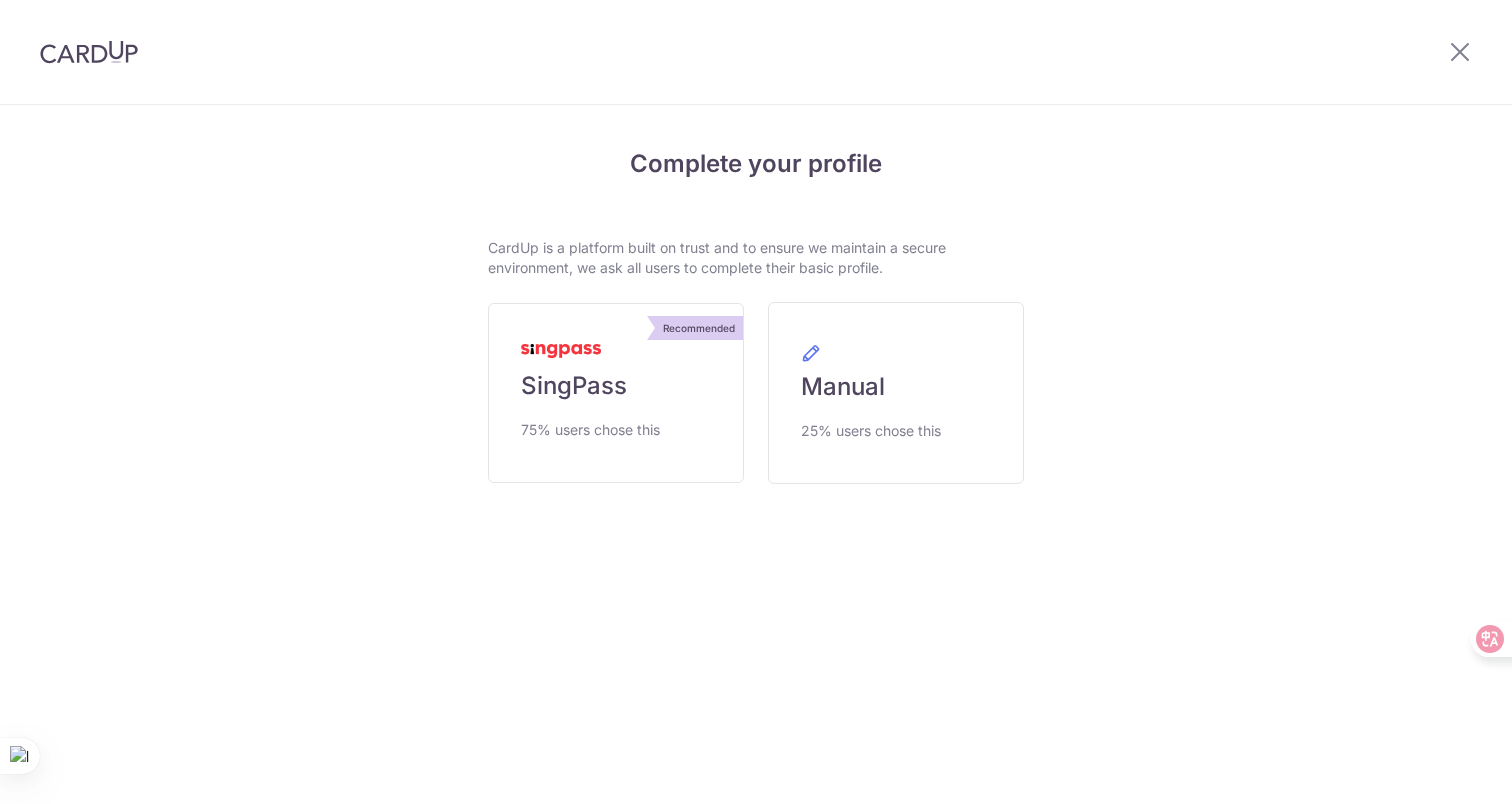 scroll, scrollTop: 0, scrollLeft: 0, axis: both 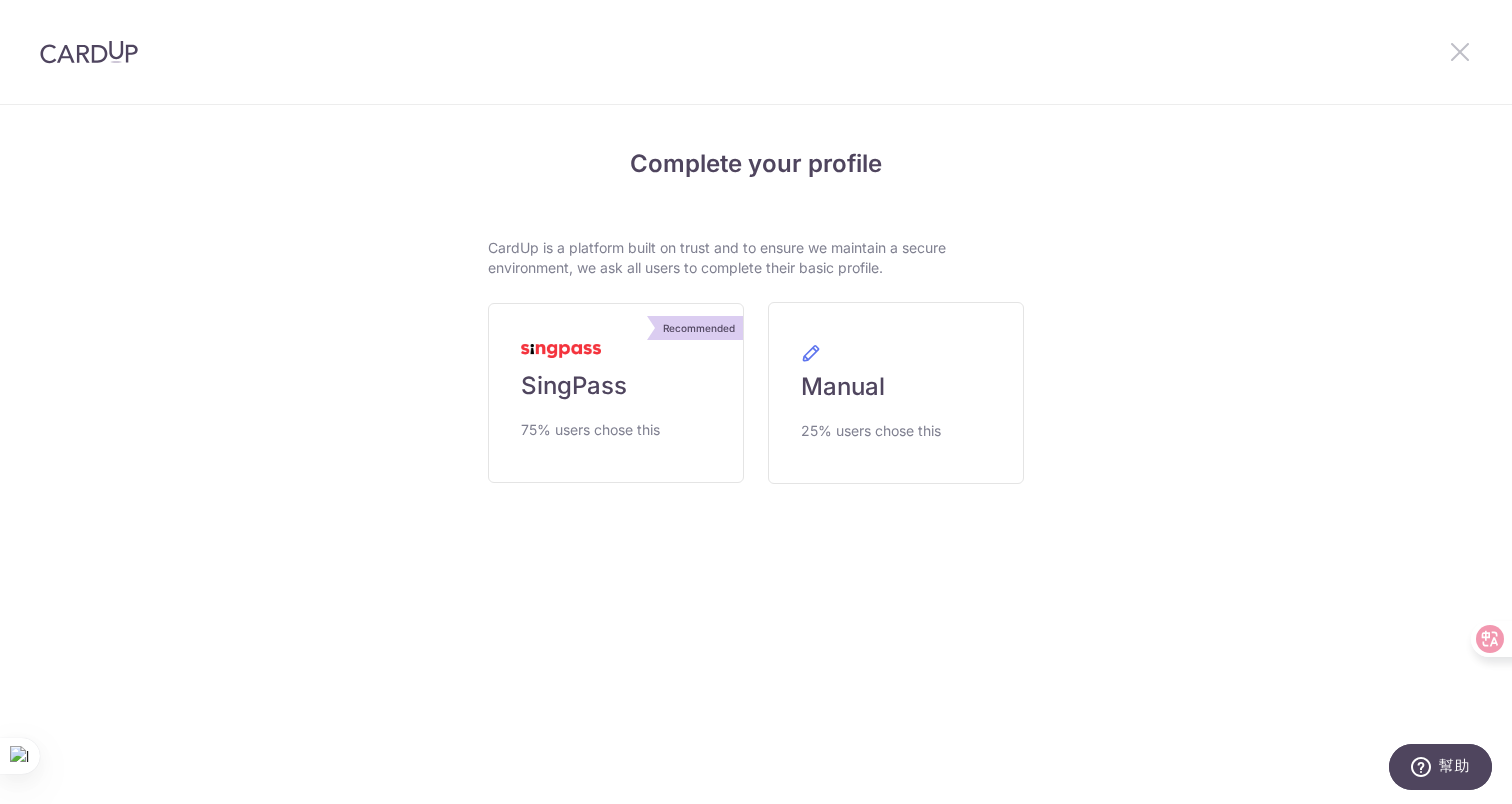 click at bounding box center [1460, 51] 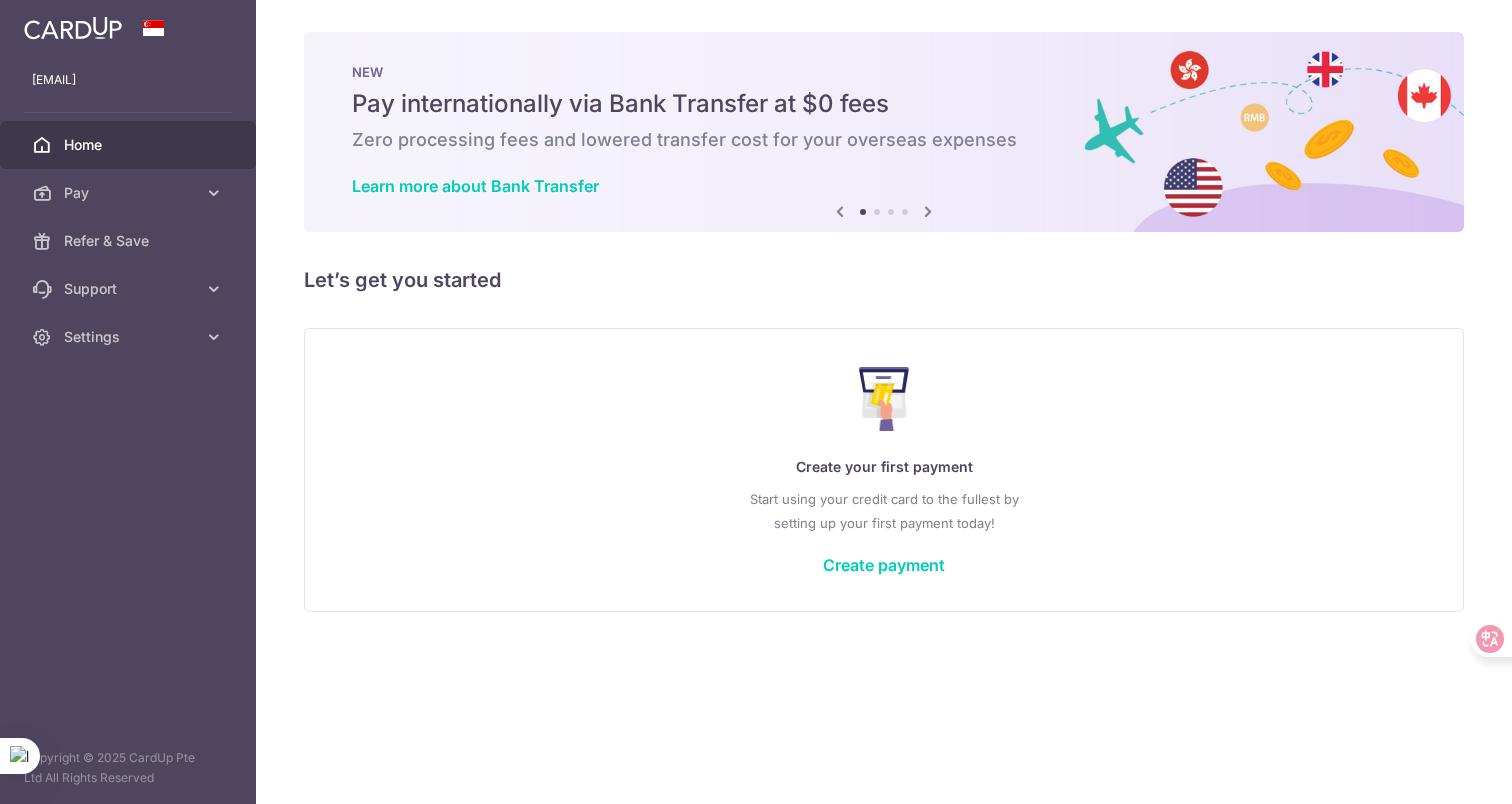 scroll, scrollTop: 0, scrollLeft: 0, axis: both 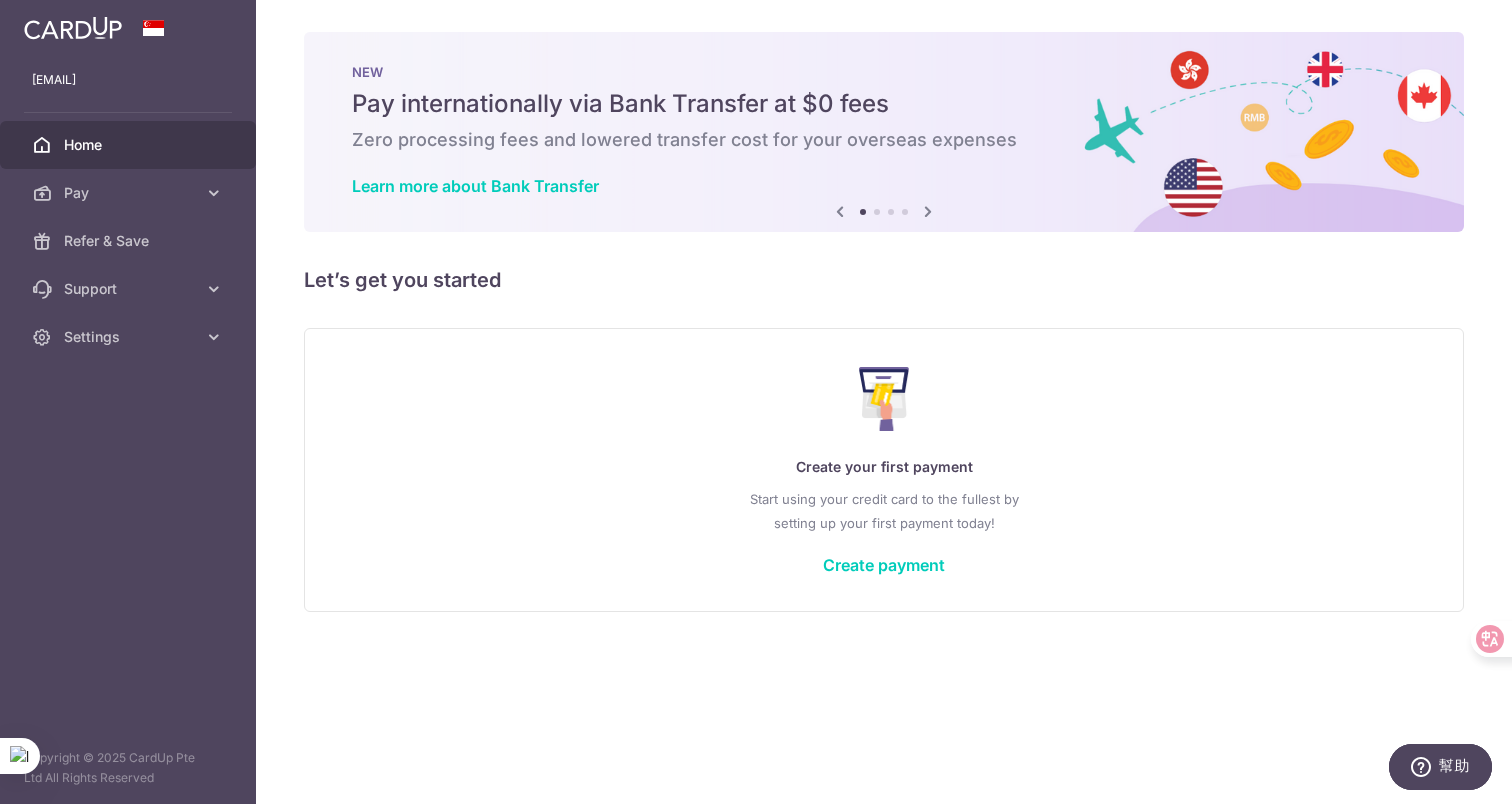 drag, startPoint x: 357, startPoint y: 100, endPoint x: 393, endPoint y: 102, distance: 36.05551 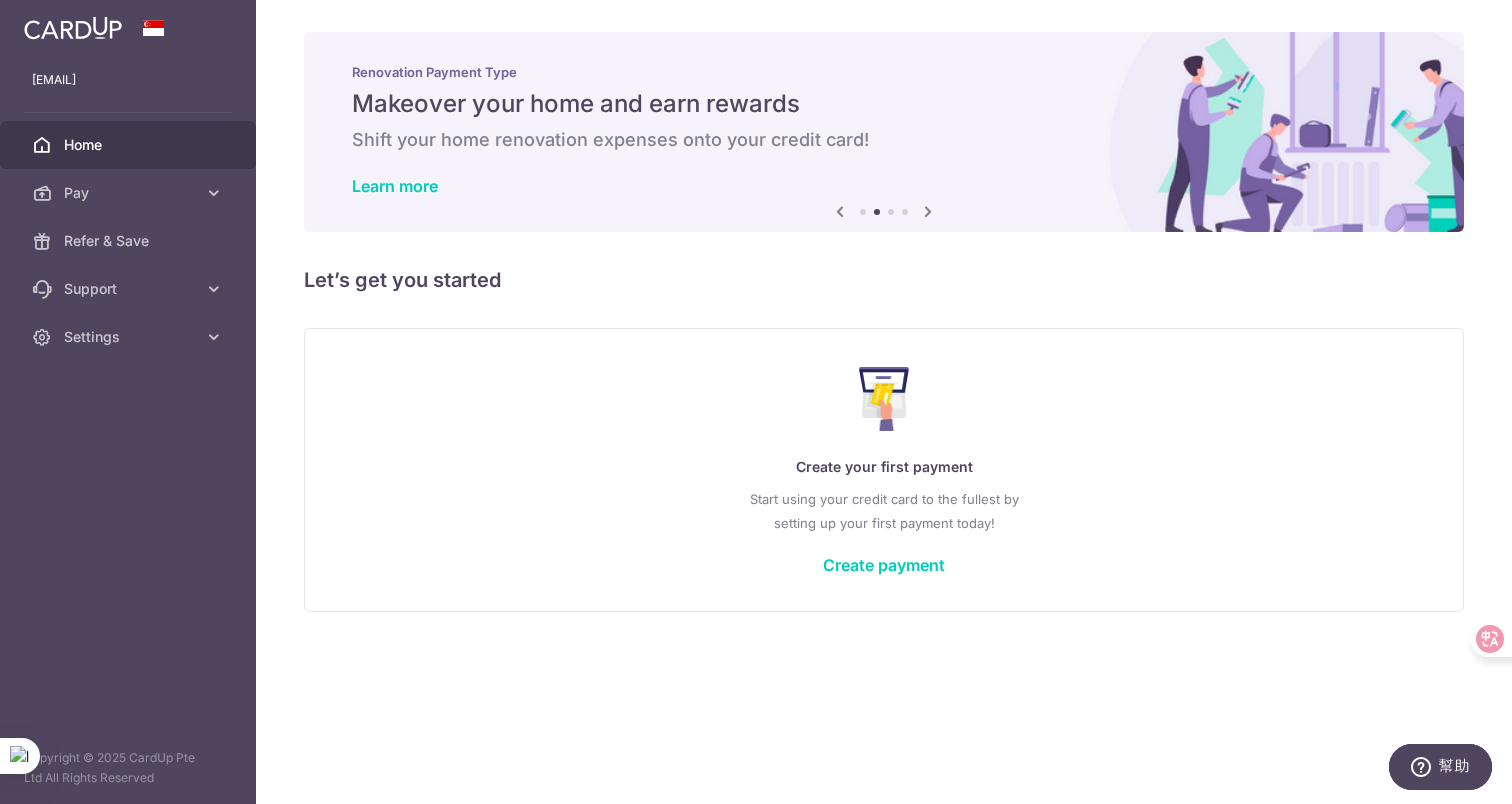 drag, startPoint x: 350, startPoint y: 103, endPoint x: 447, endPoint y: 105, distance: 97.020615 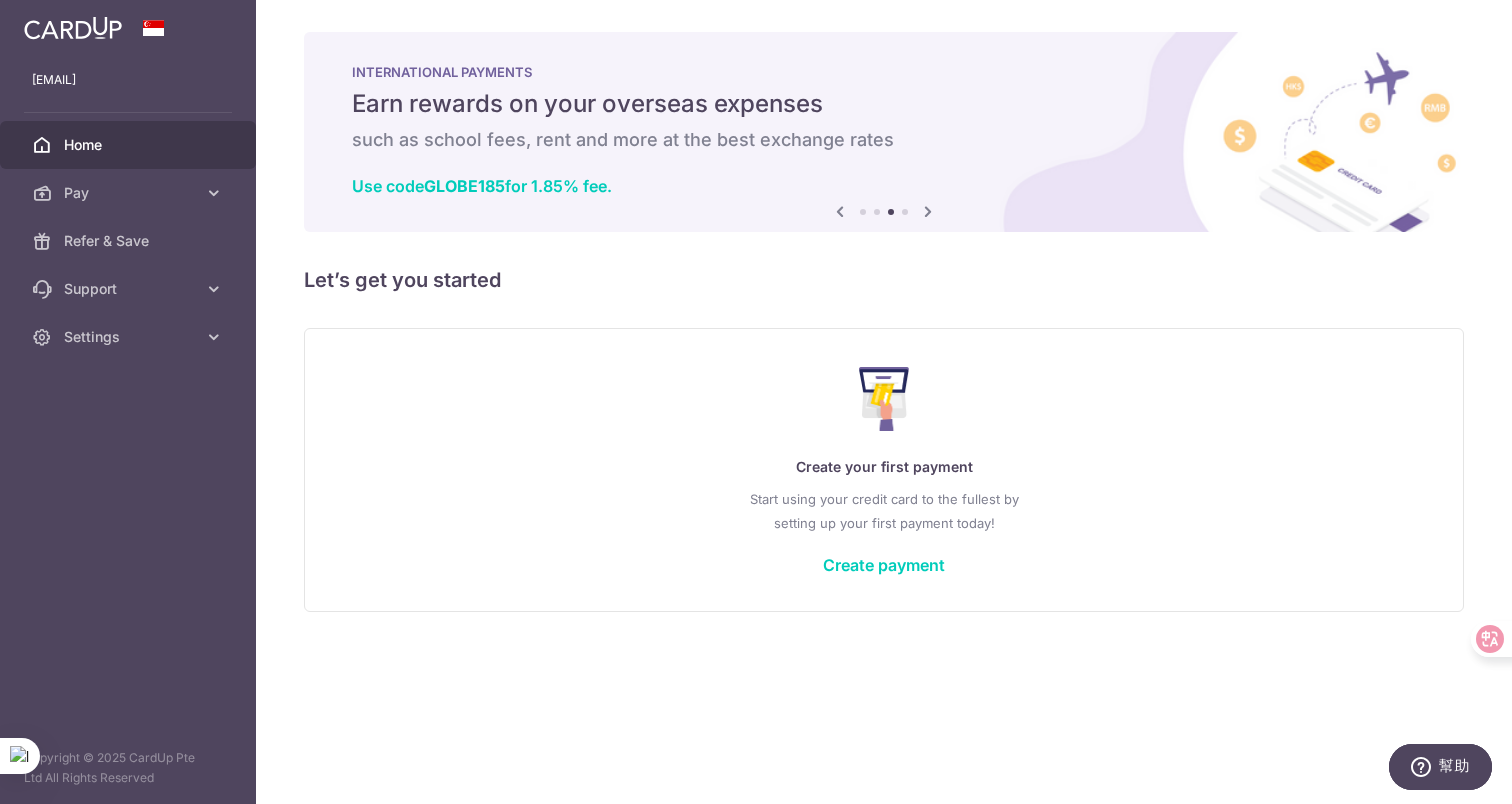 click on "Let’s get you started" at bounding box center (884, 280) 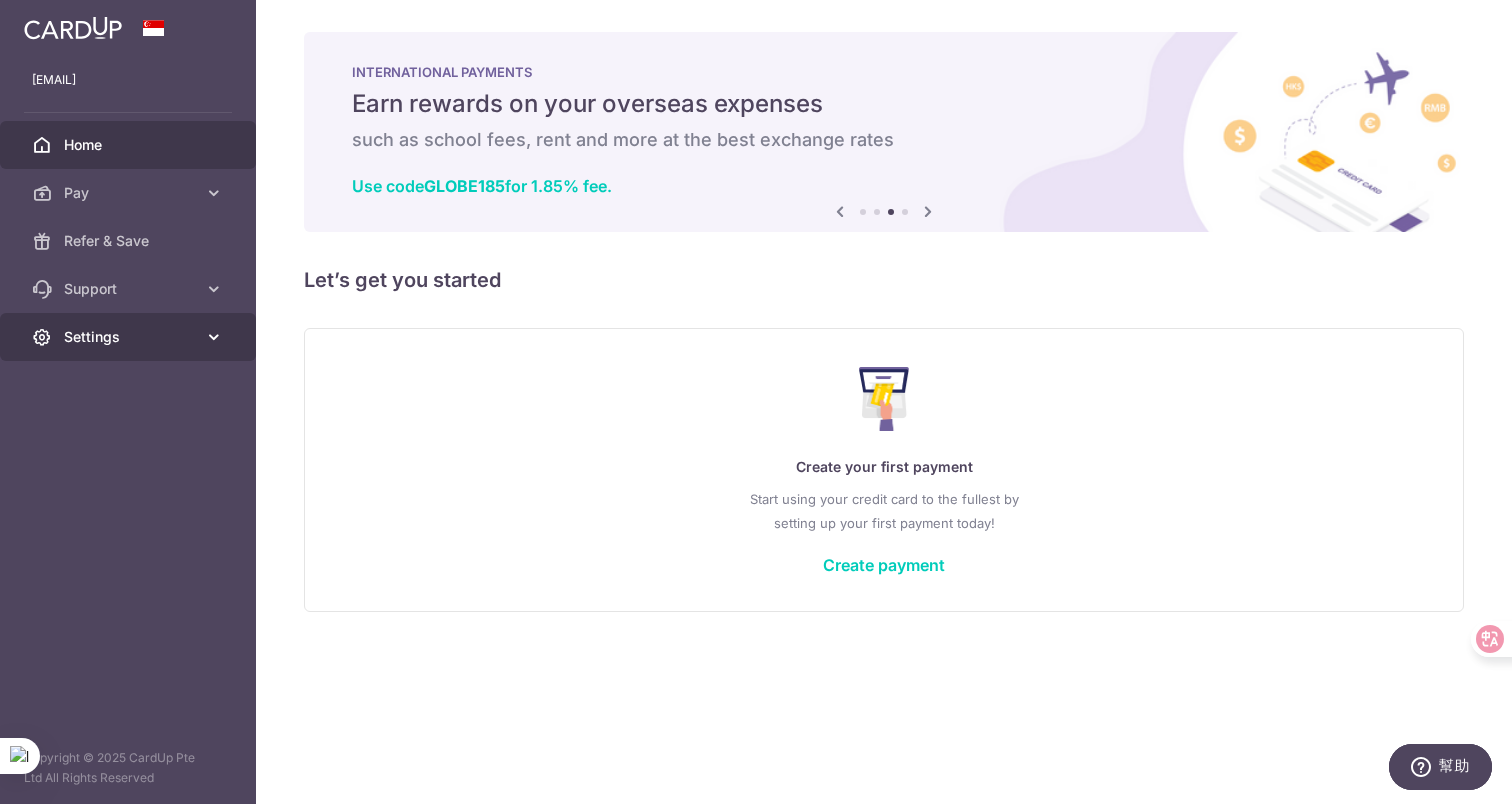 click at bounding box center (214, 337) 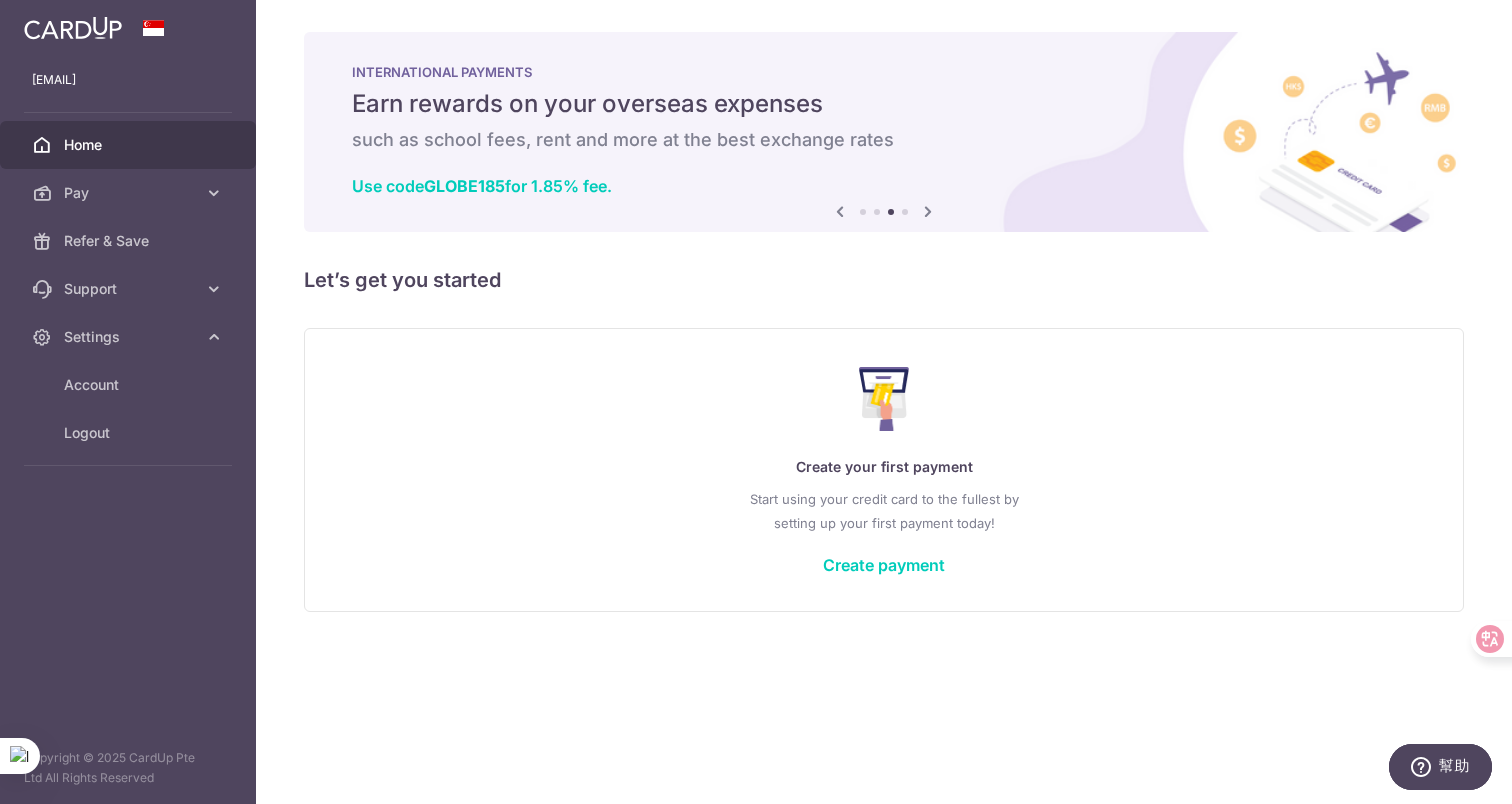 click at bounding box center [73, 28] 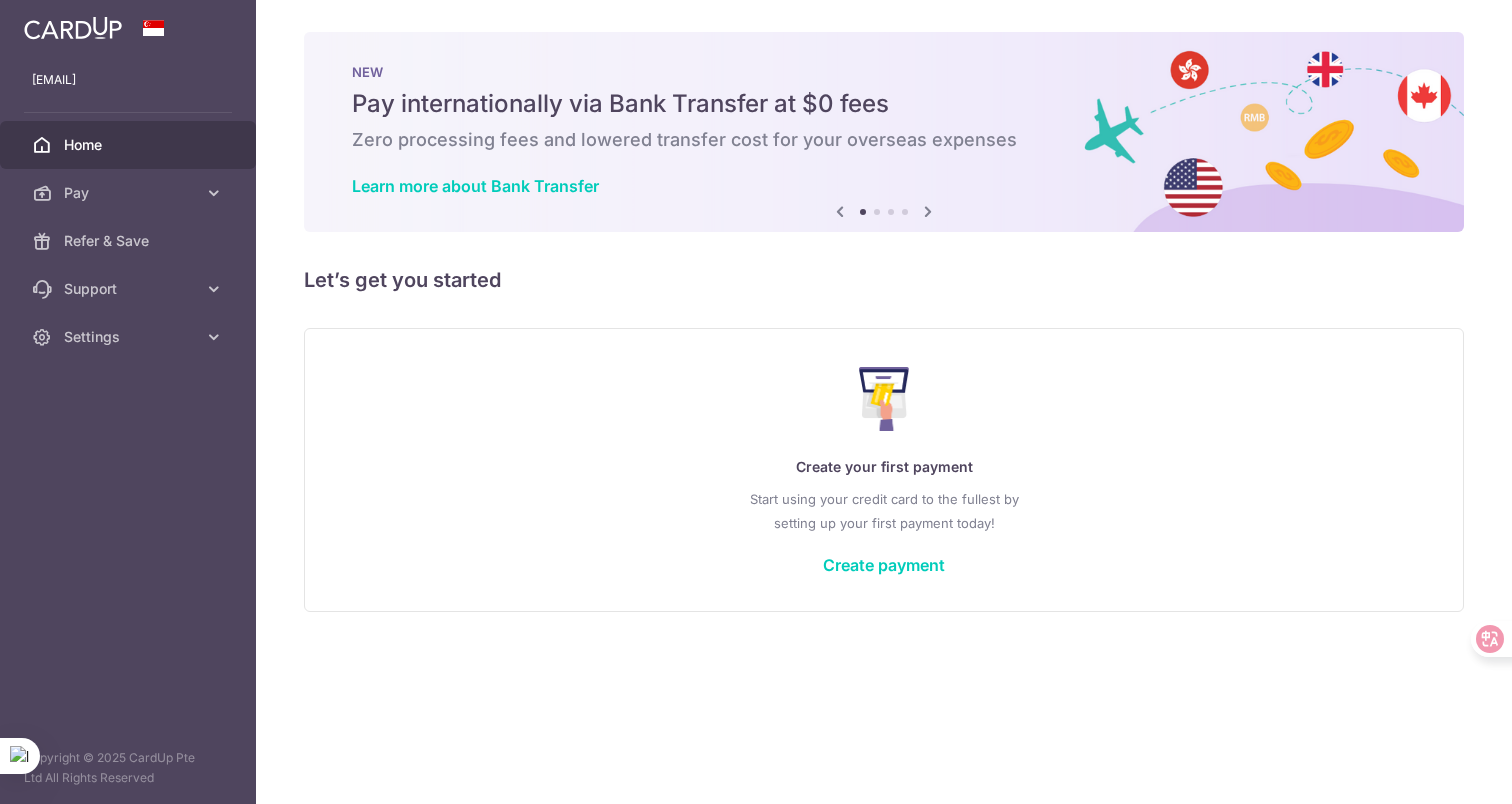 scroll, scrollTop: 0, scrollLeft: 0, axis: both 